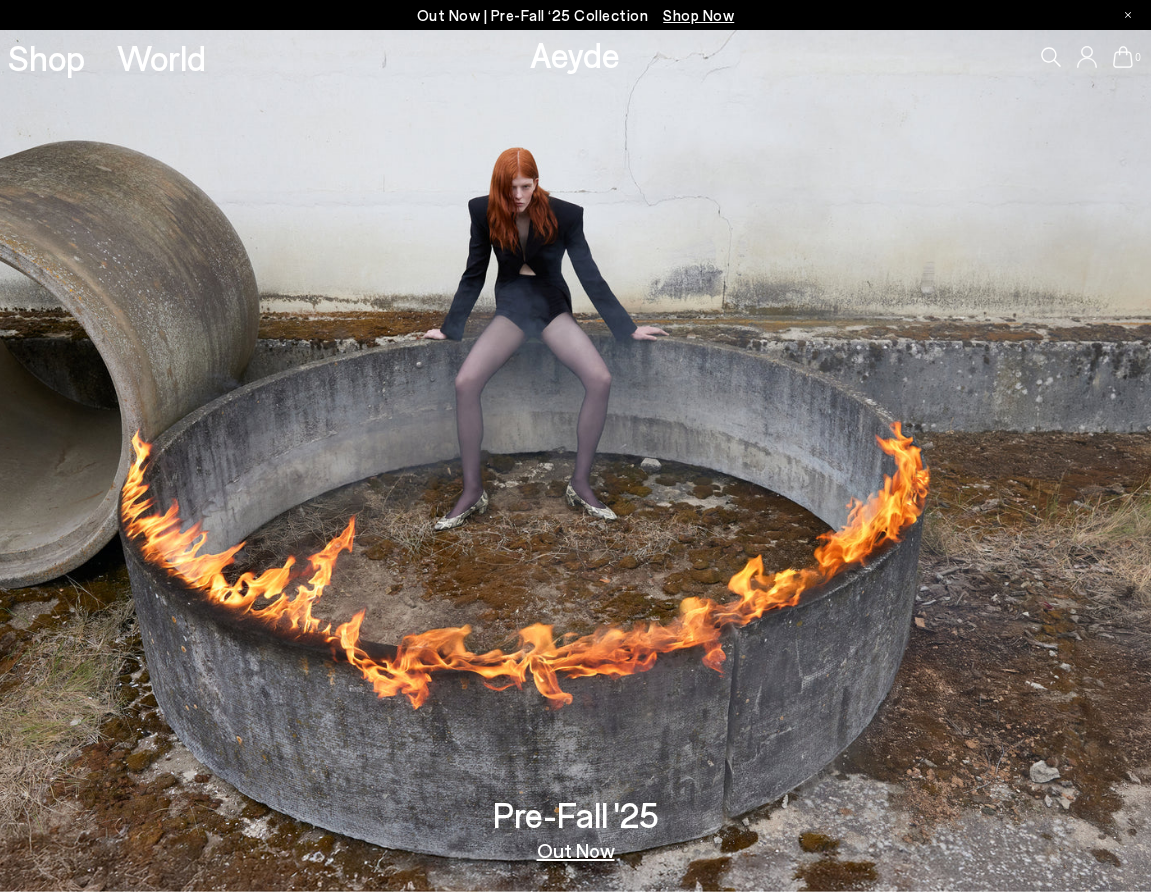 scroll, scrollTop: 0, scrollLeft: 0, axis: both 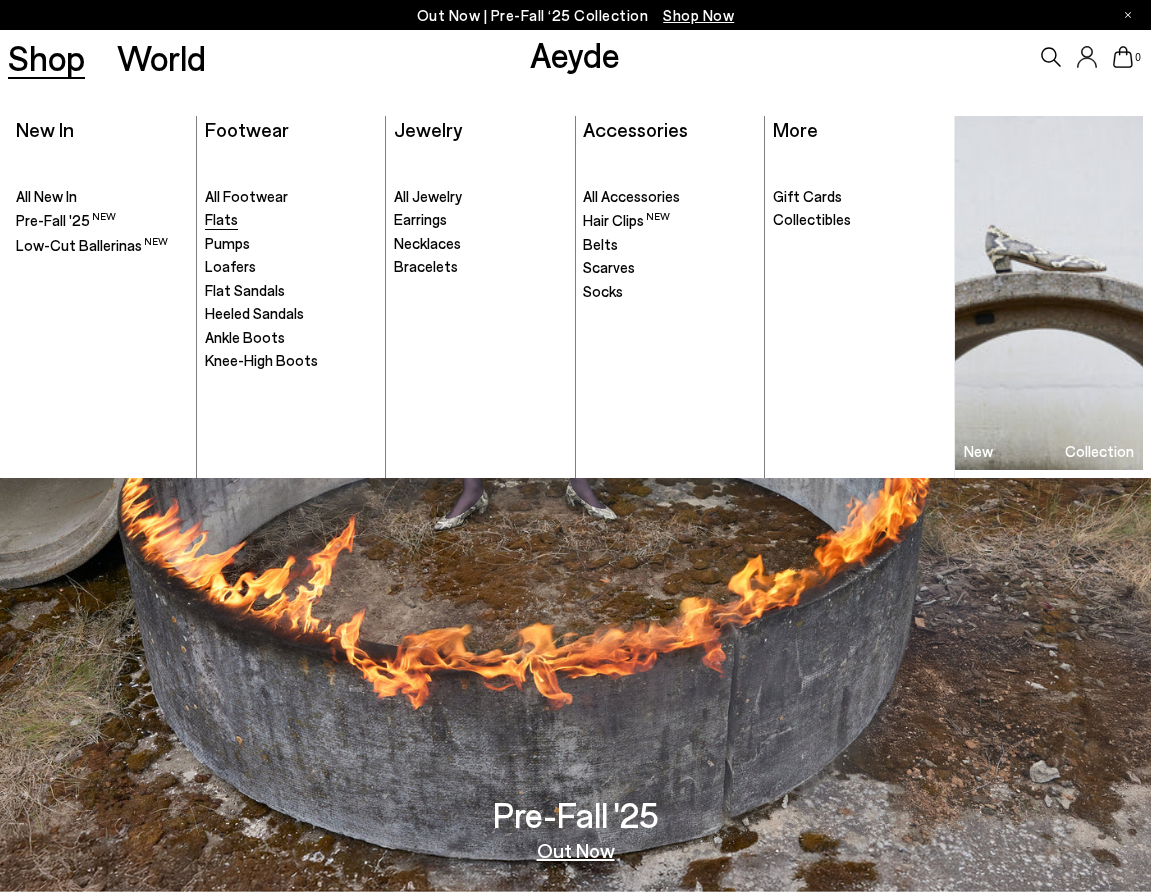 click on "Flats" at bounding box center (221, 219) 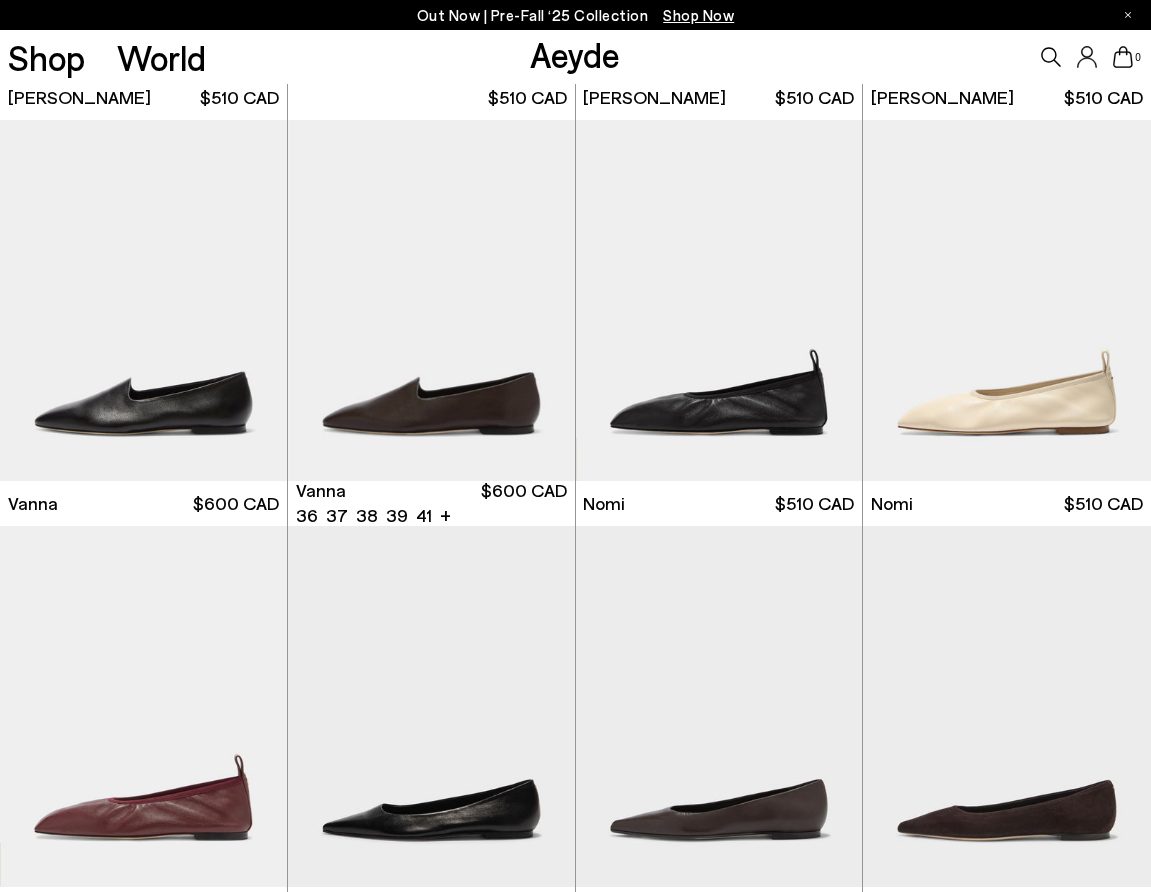 scroll, scrollTop: 432, scrollLeft: 0, axis: vertical 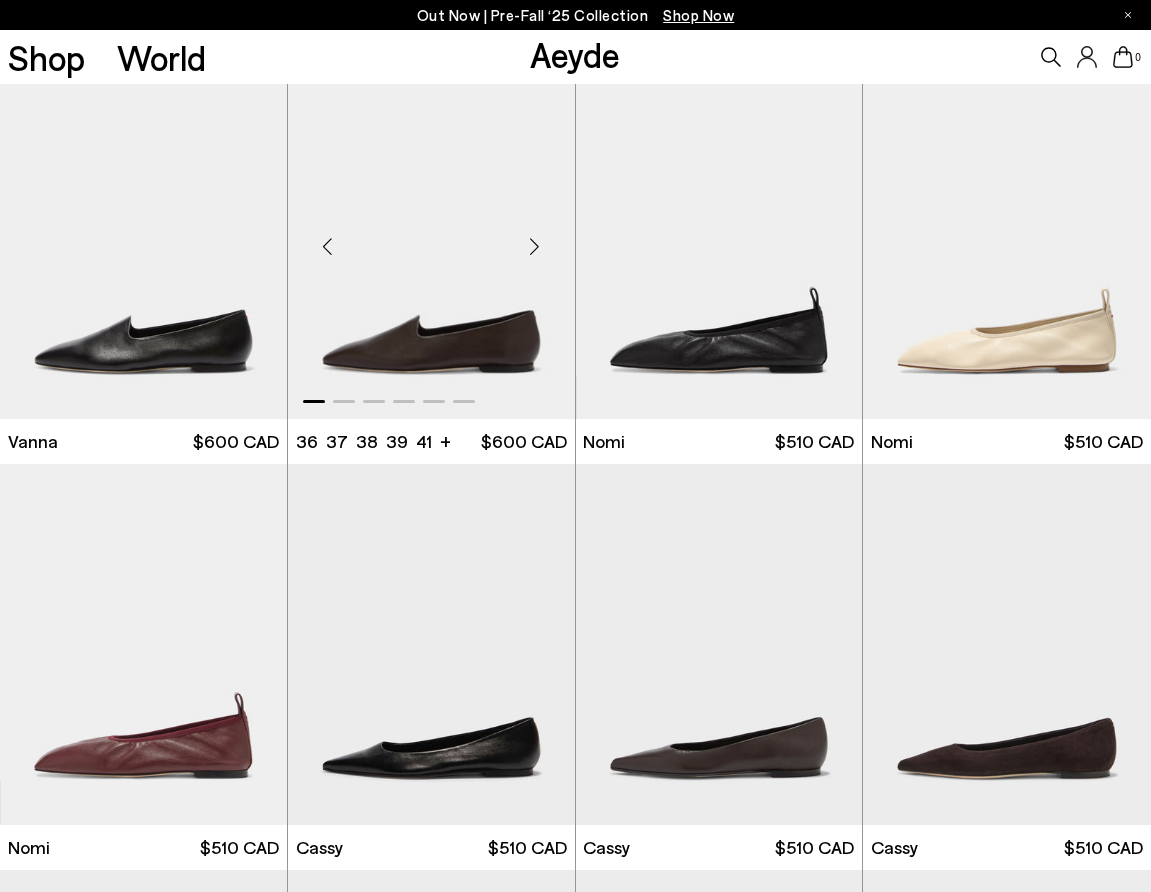 click at bounding box center (431, 238) 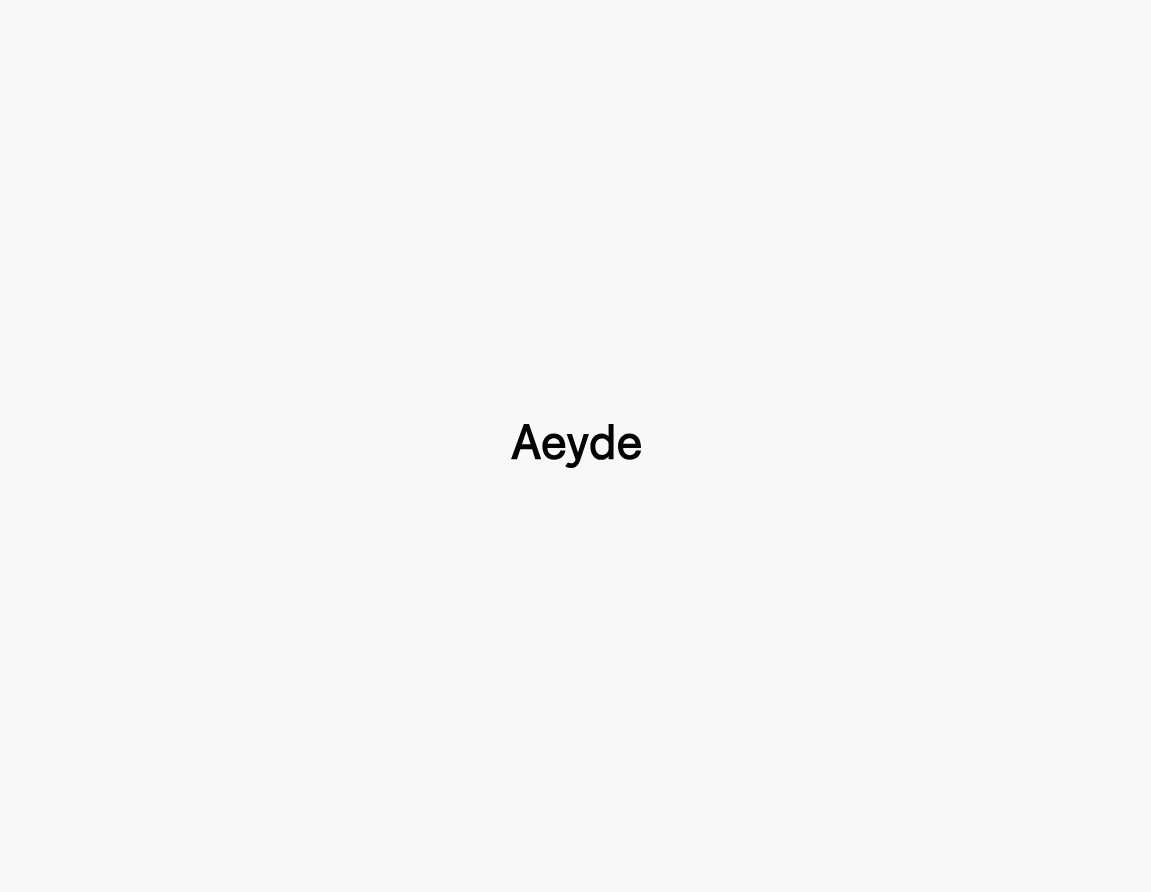 scroll, scrollTop: 0, scrollLeft: 0, axis: both 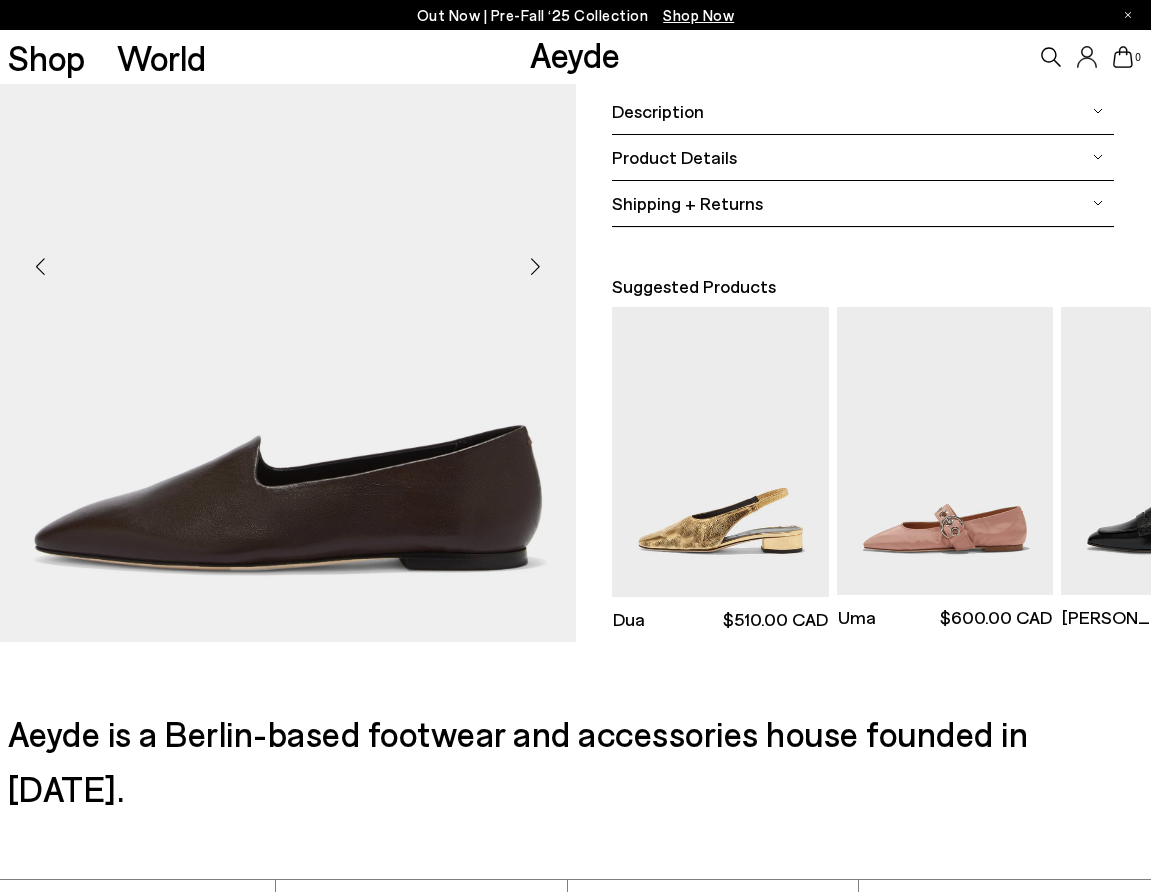 click at bounding box center (536, 266) 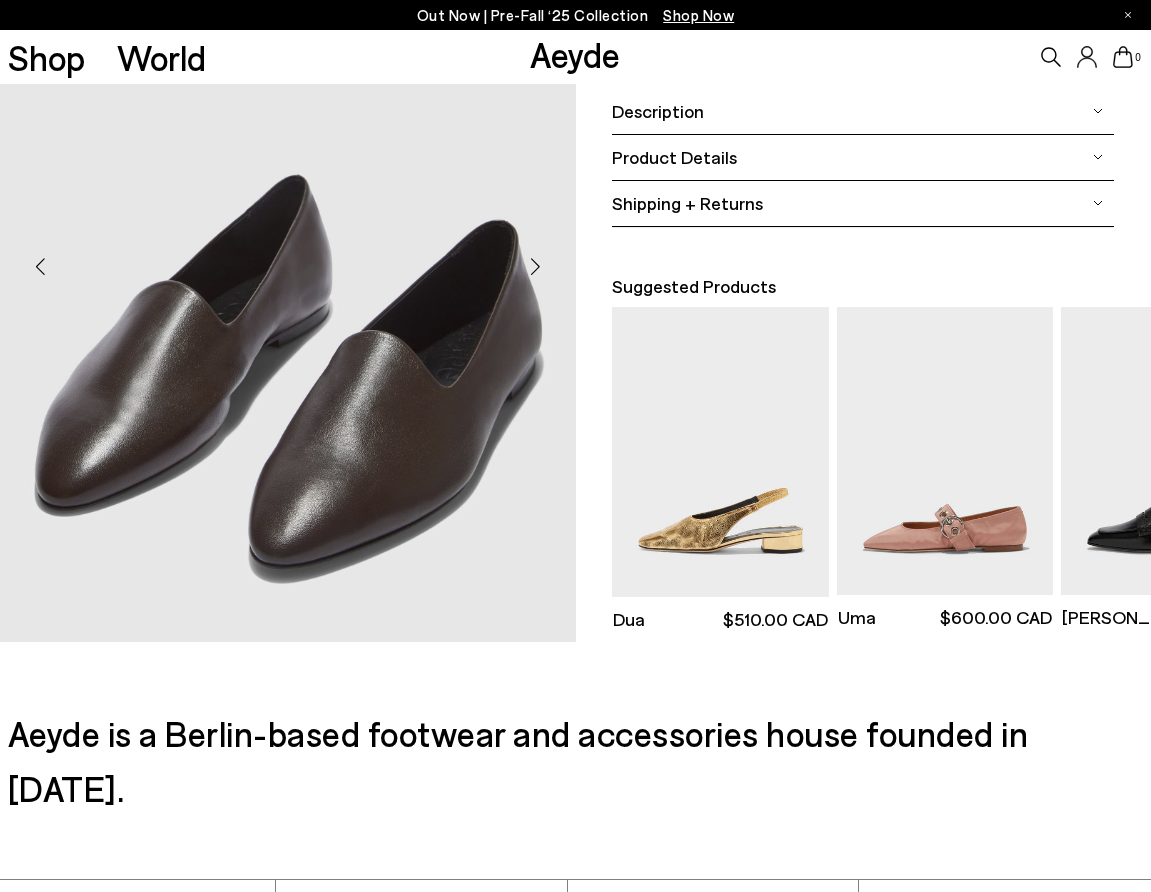 click at bounding box center [536, 266] 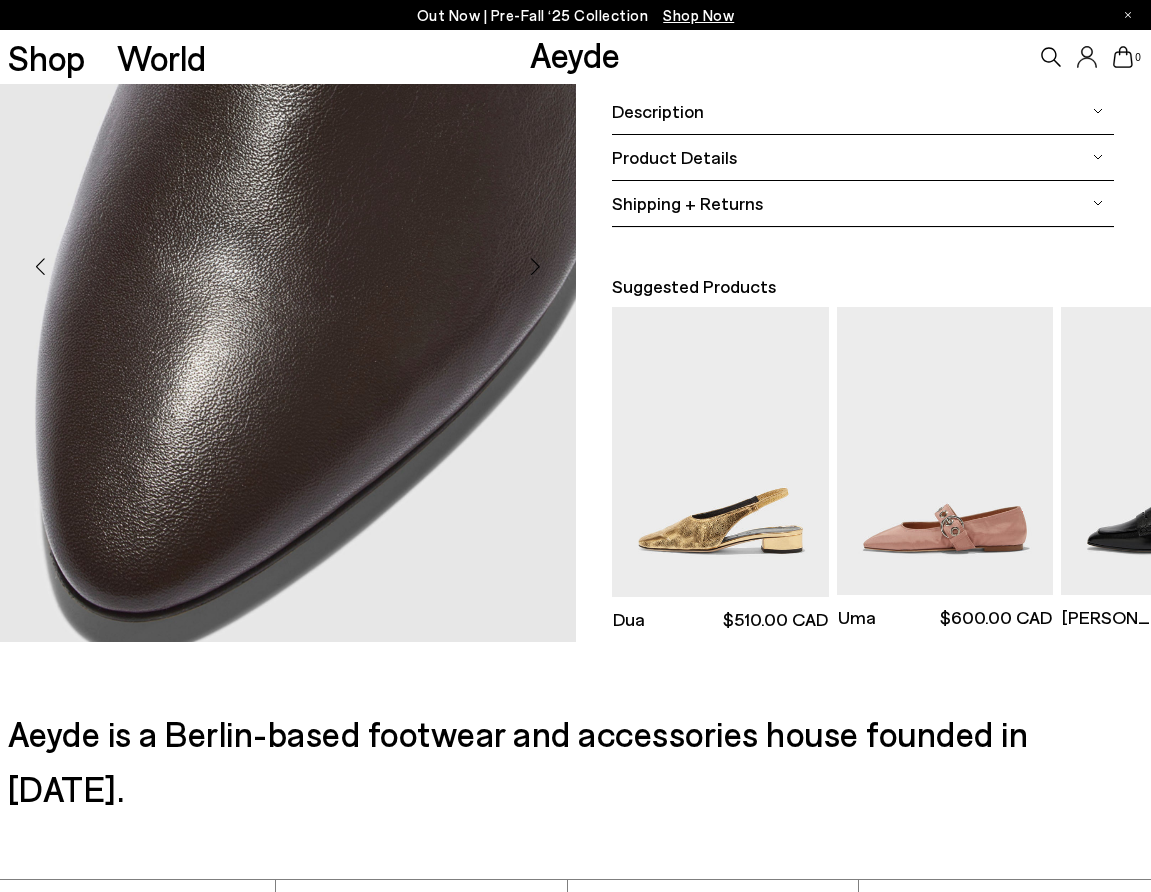 click at bounding box center [536, 266] 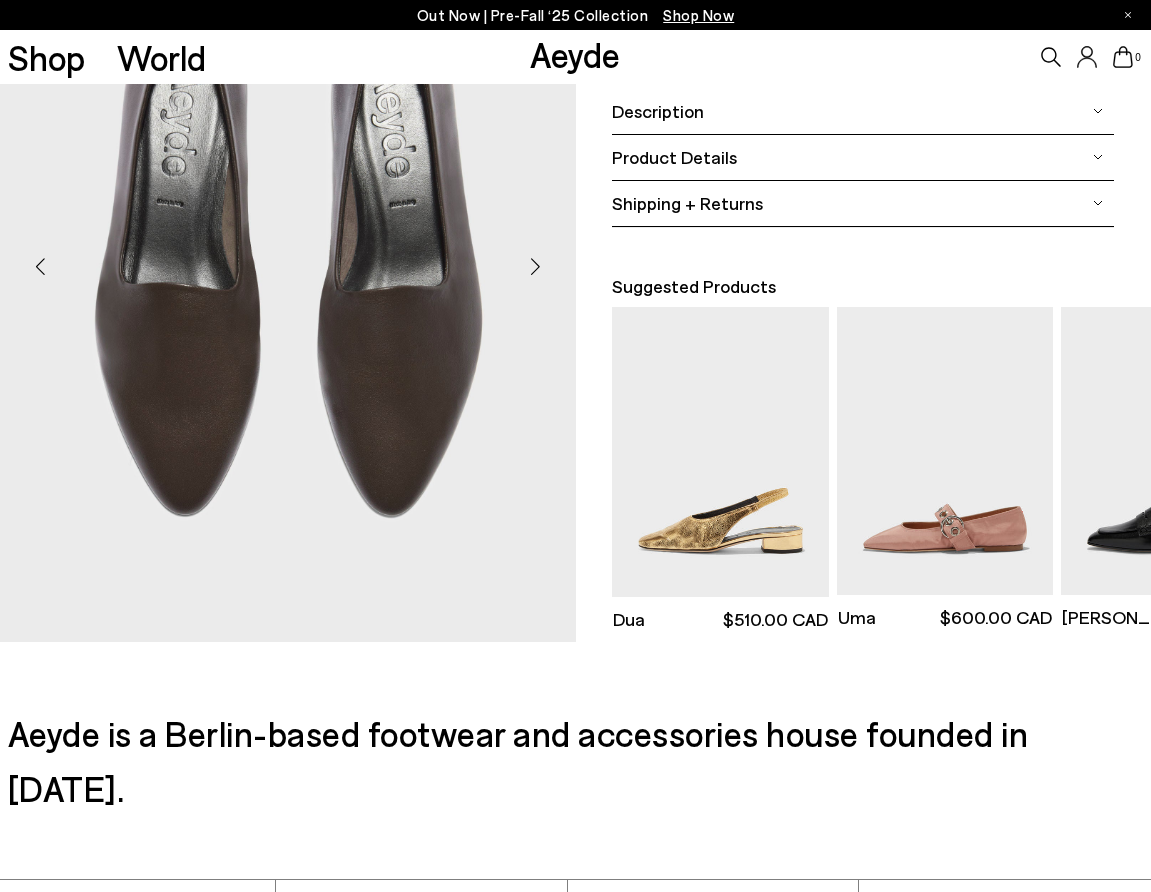 click at bounding box center [536, 266] 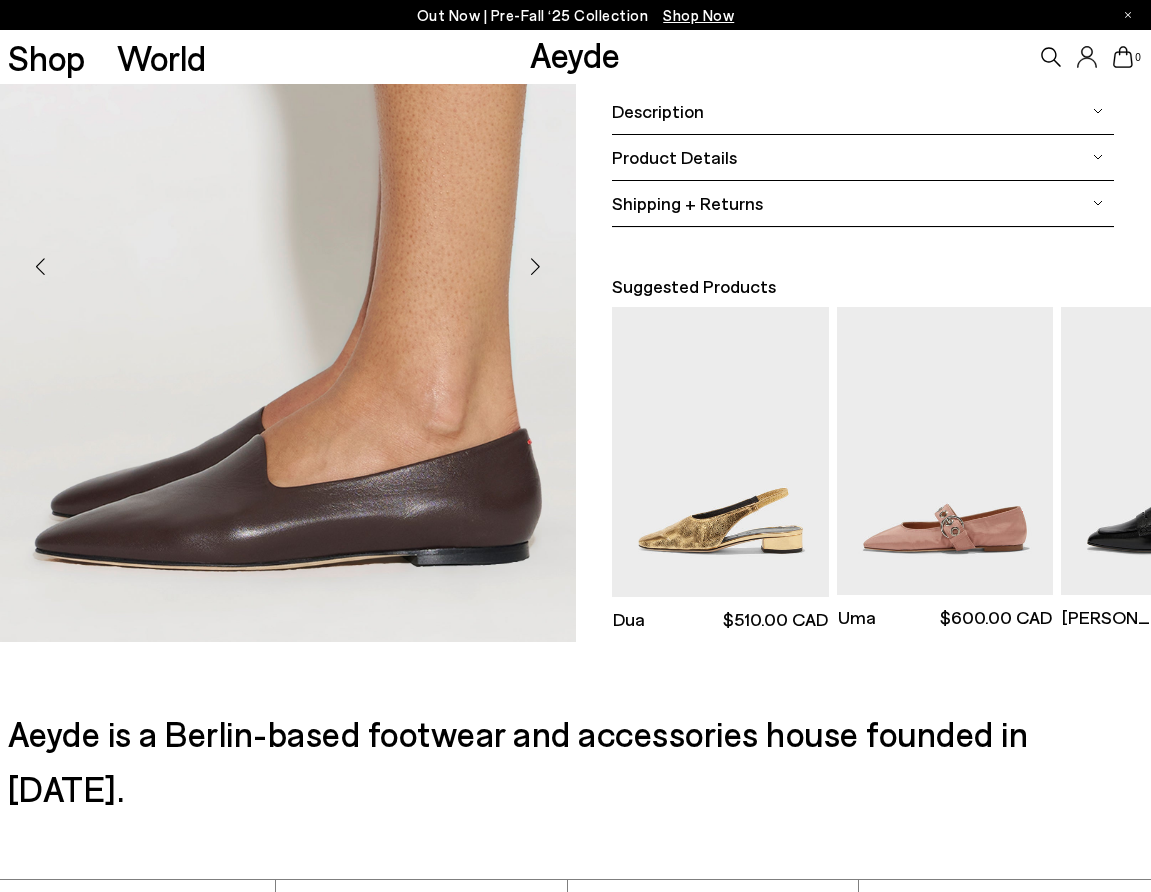click at bounding box center (536, 266) 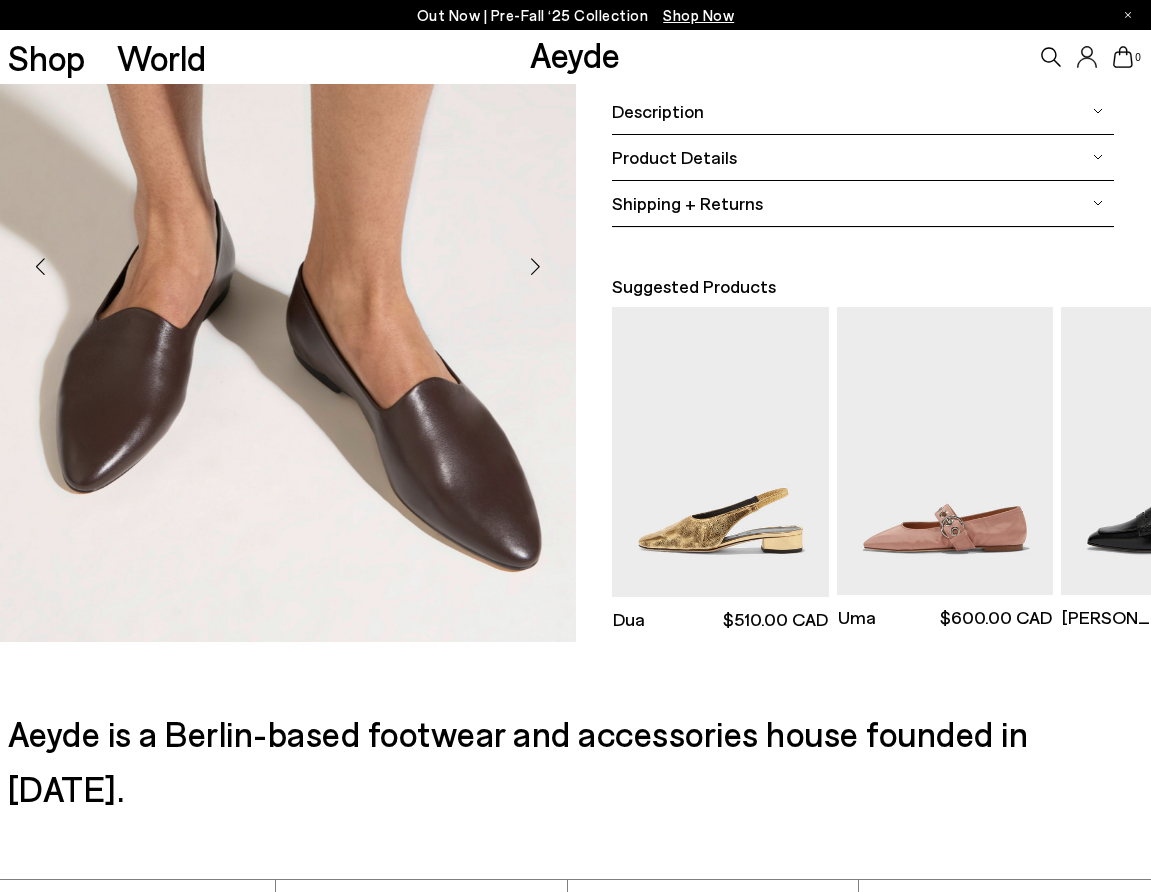 click at bounding box center (536, 266) 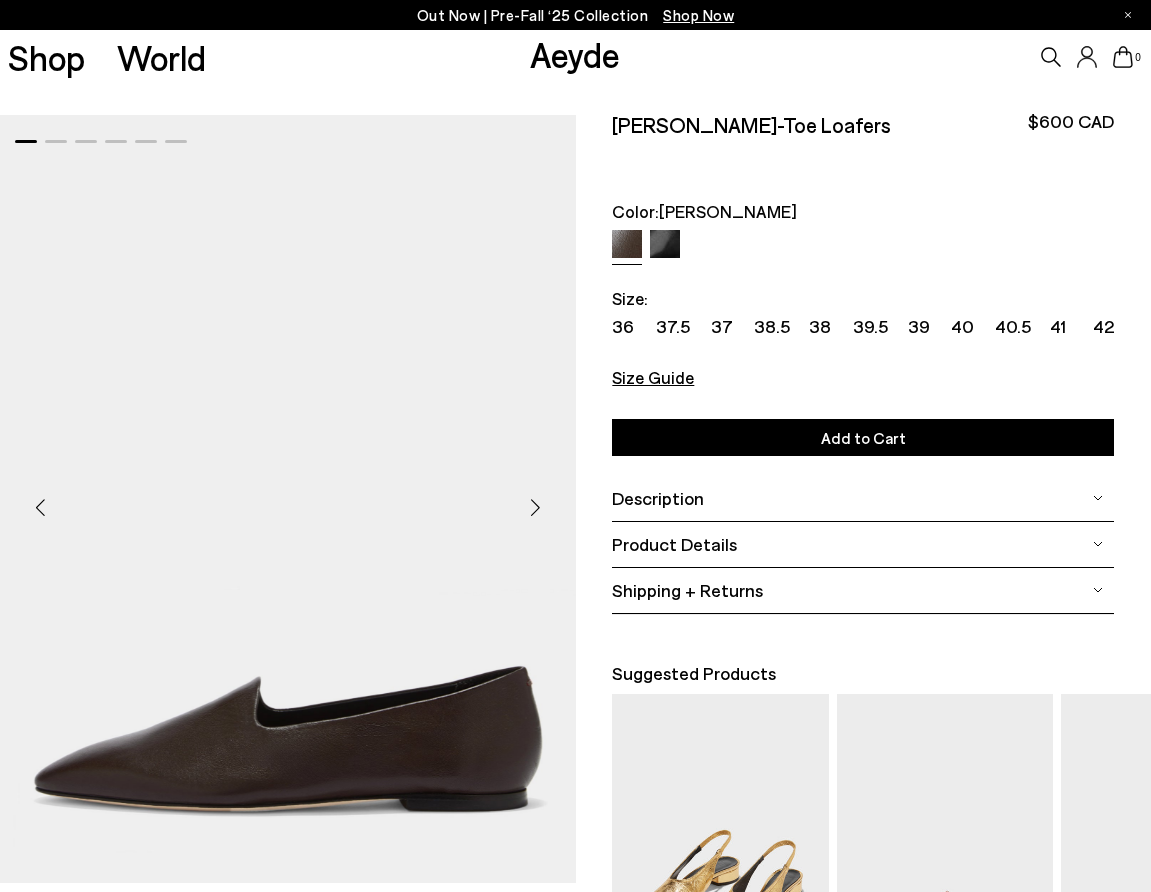 scroll, scrollTop: 0, scrollLeft: 0, axis: both 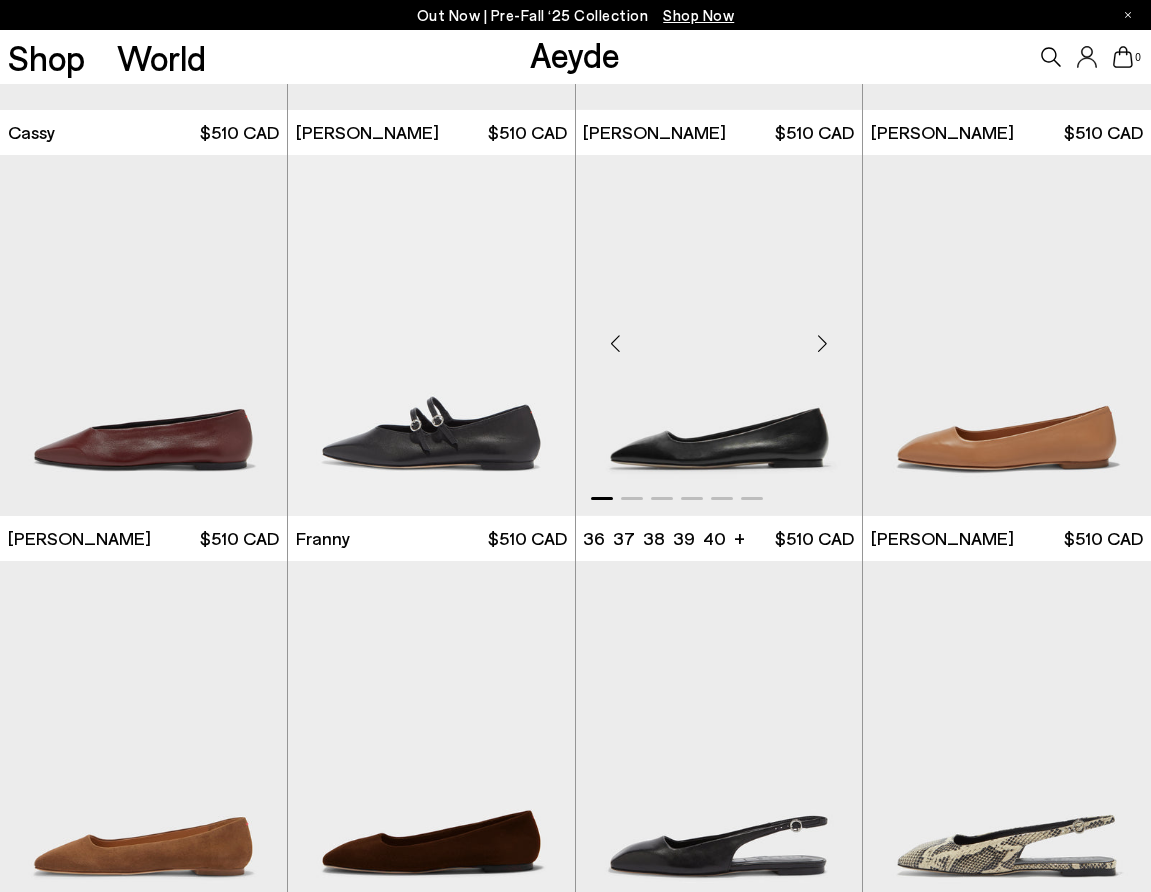 click at bounding box center [719, 335] 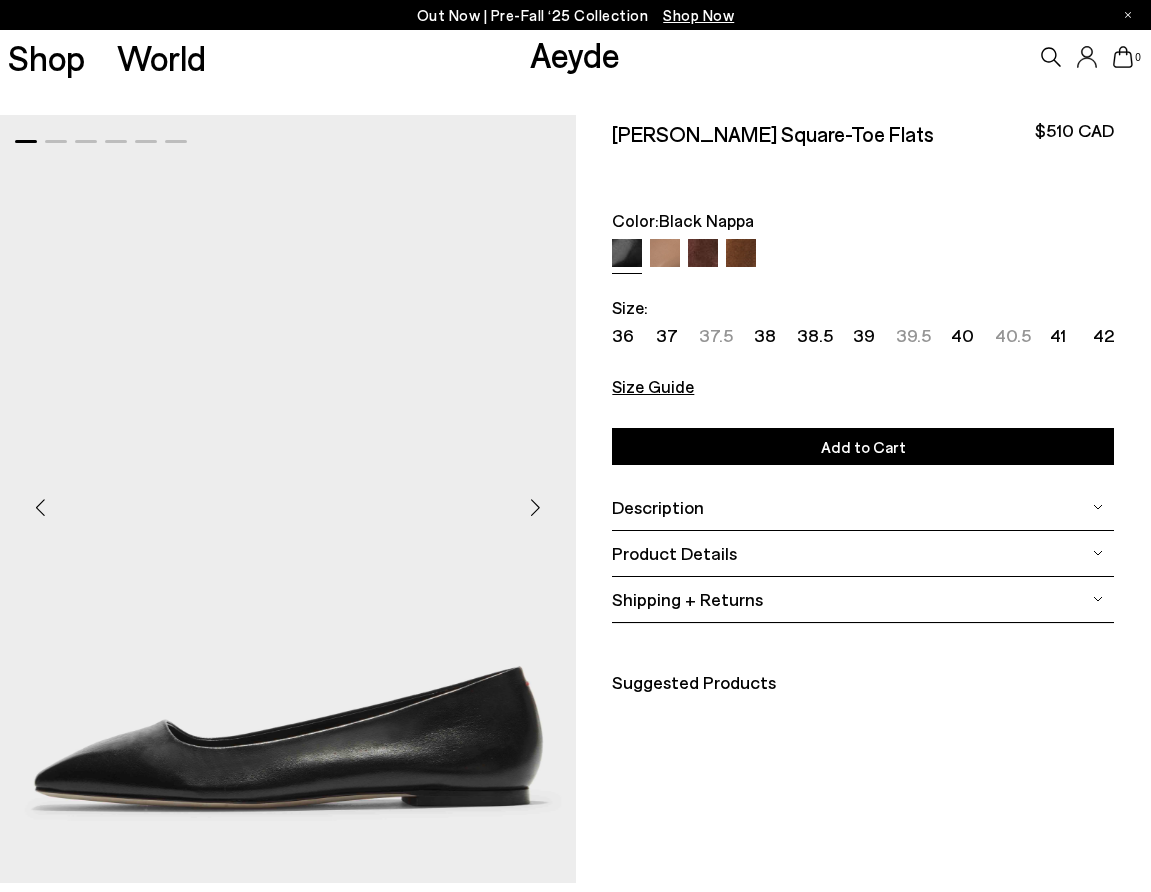 scroll, scrollTop: 0, scrollLeft: 0, axis: both 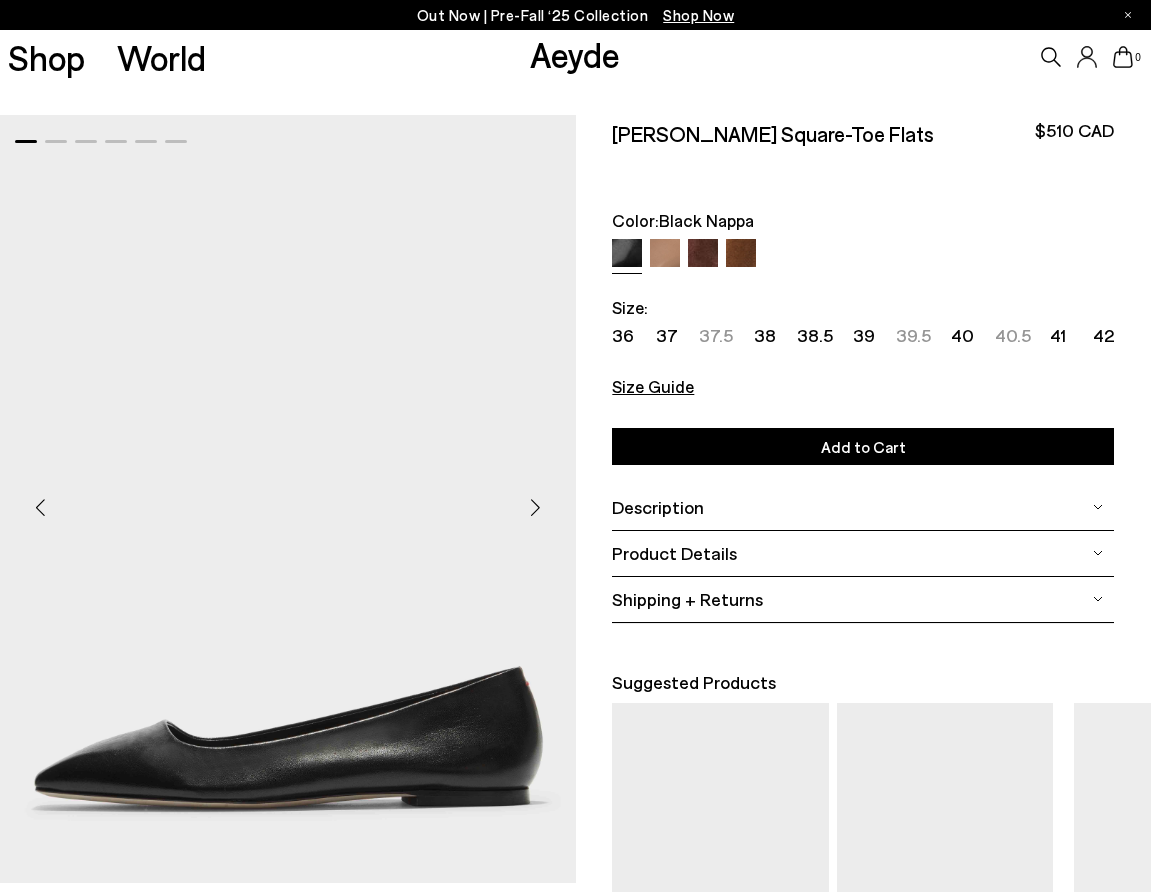 click at bounding box center (536, 507) 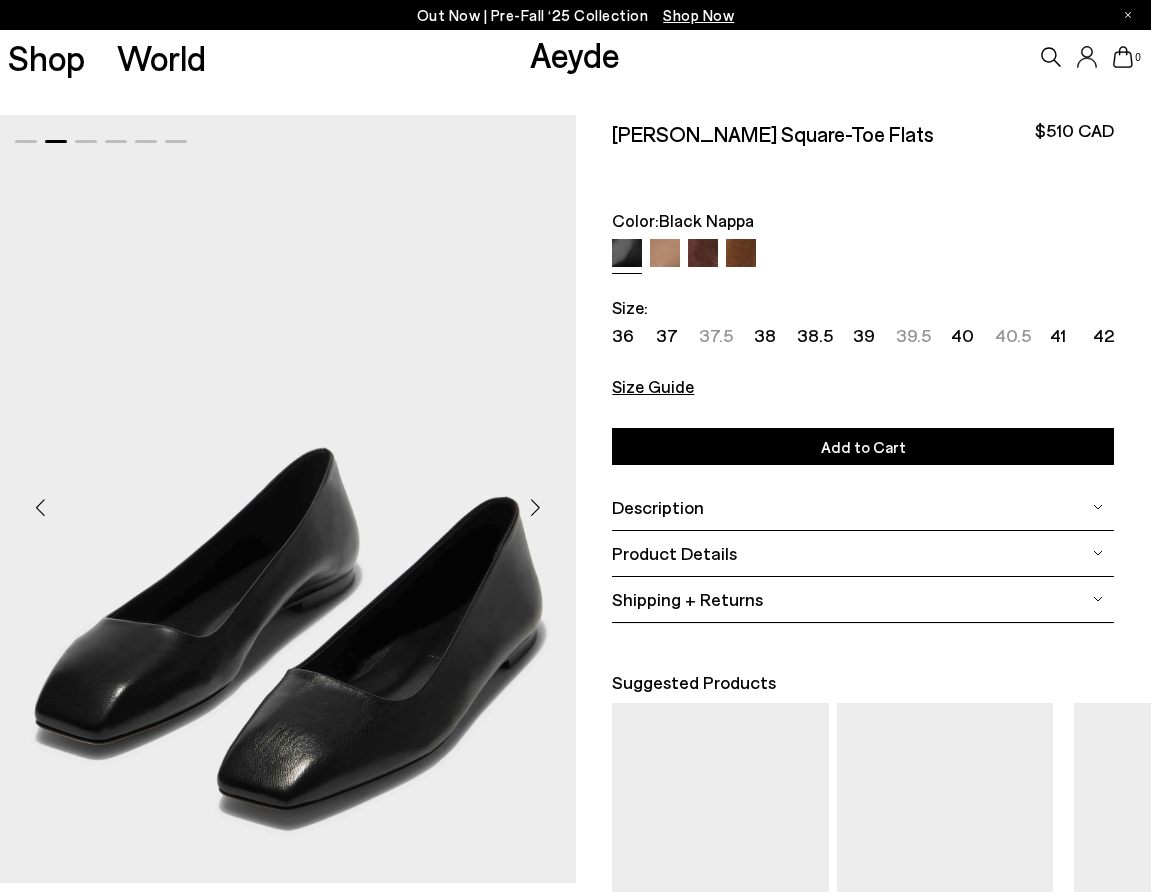 click at bounding box center [536, 507] 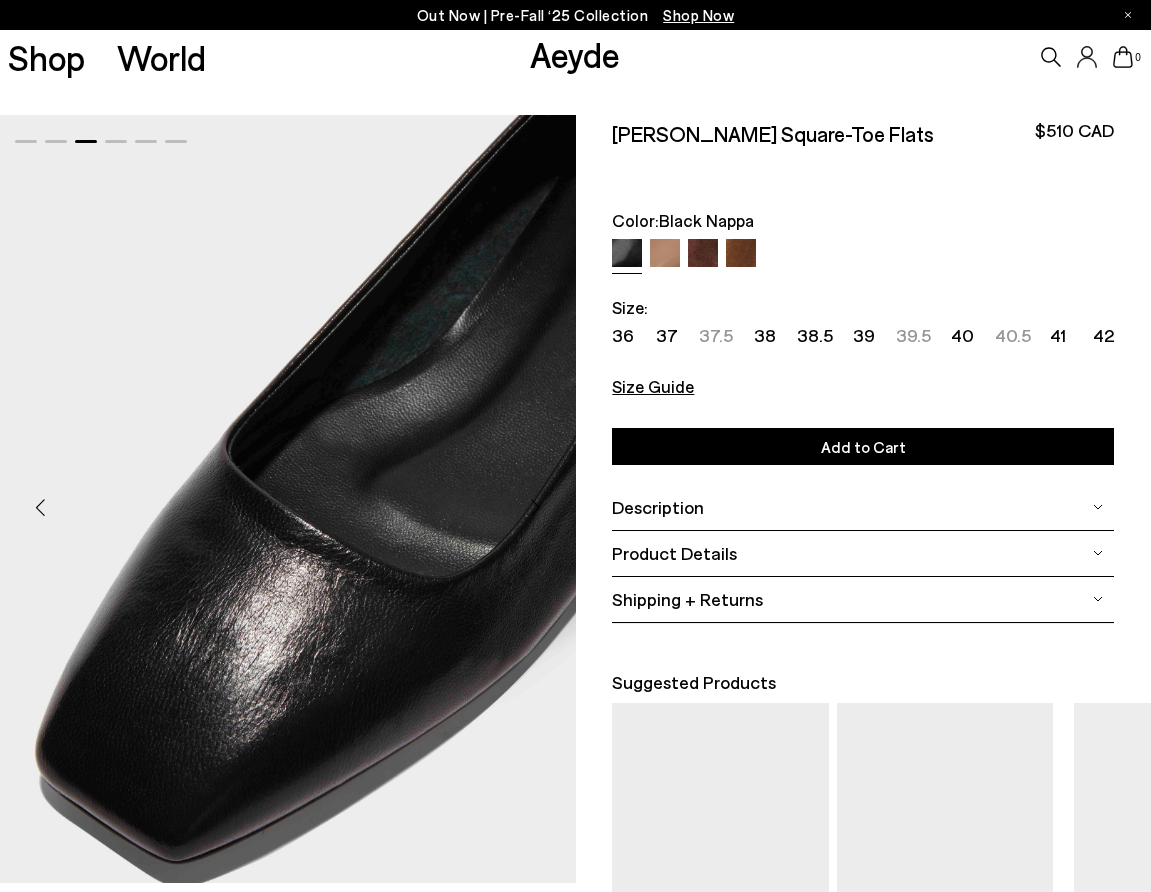 click at bounding box center (536, 507) 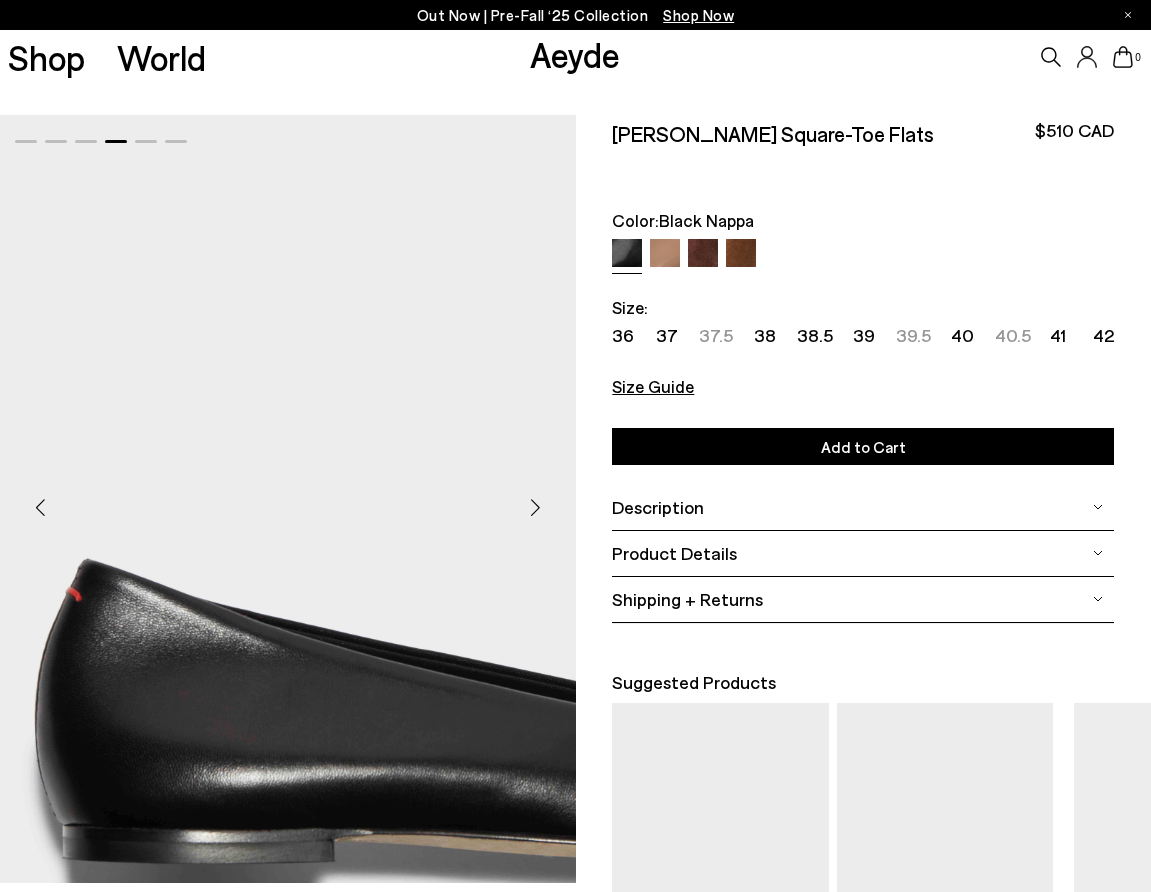 click at bounding box center (536, 507) 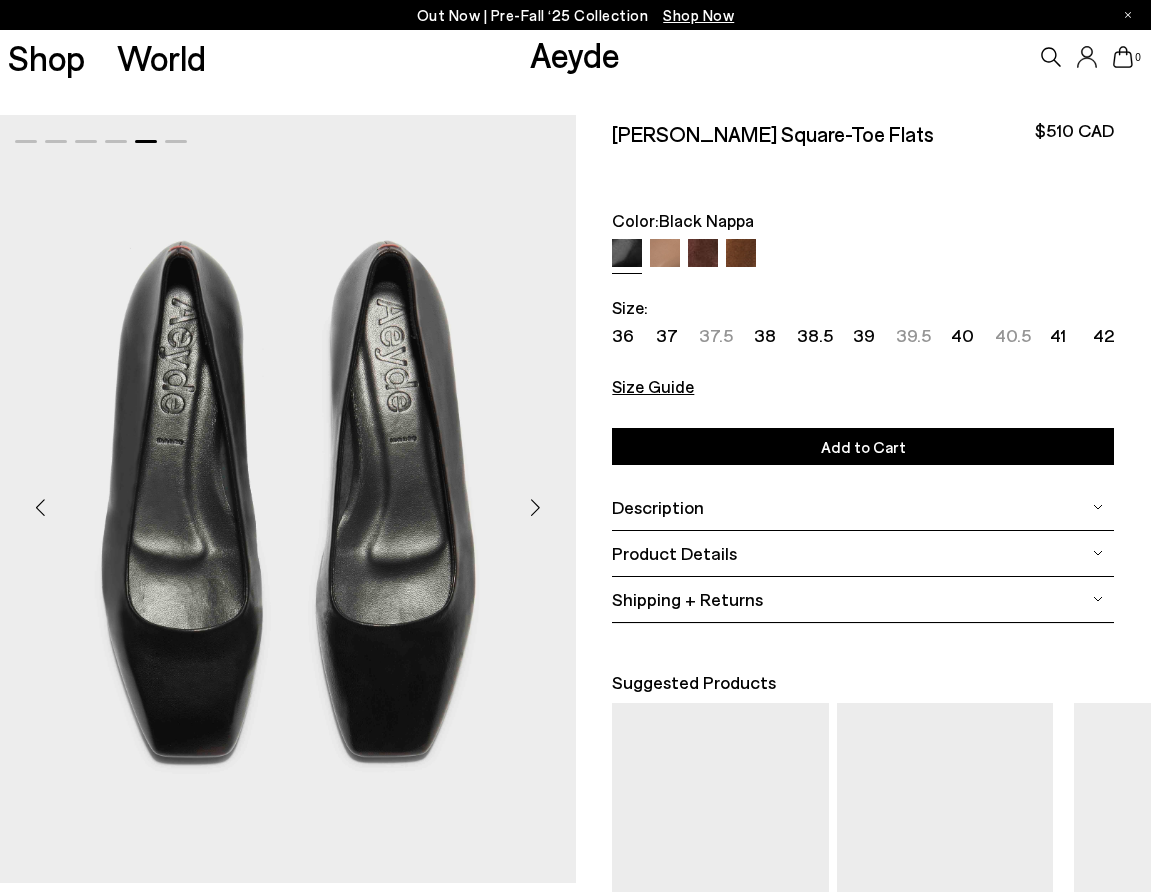click at bounding box center [536, 507] 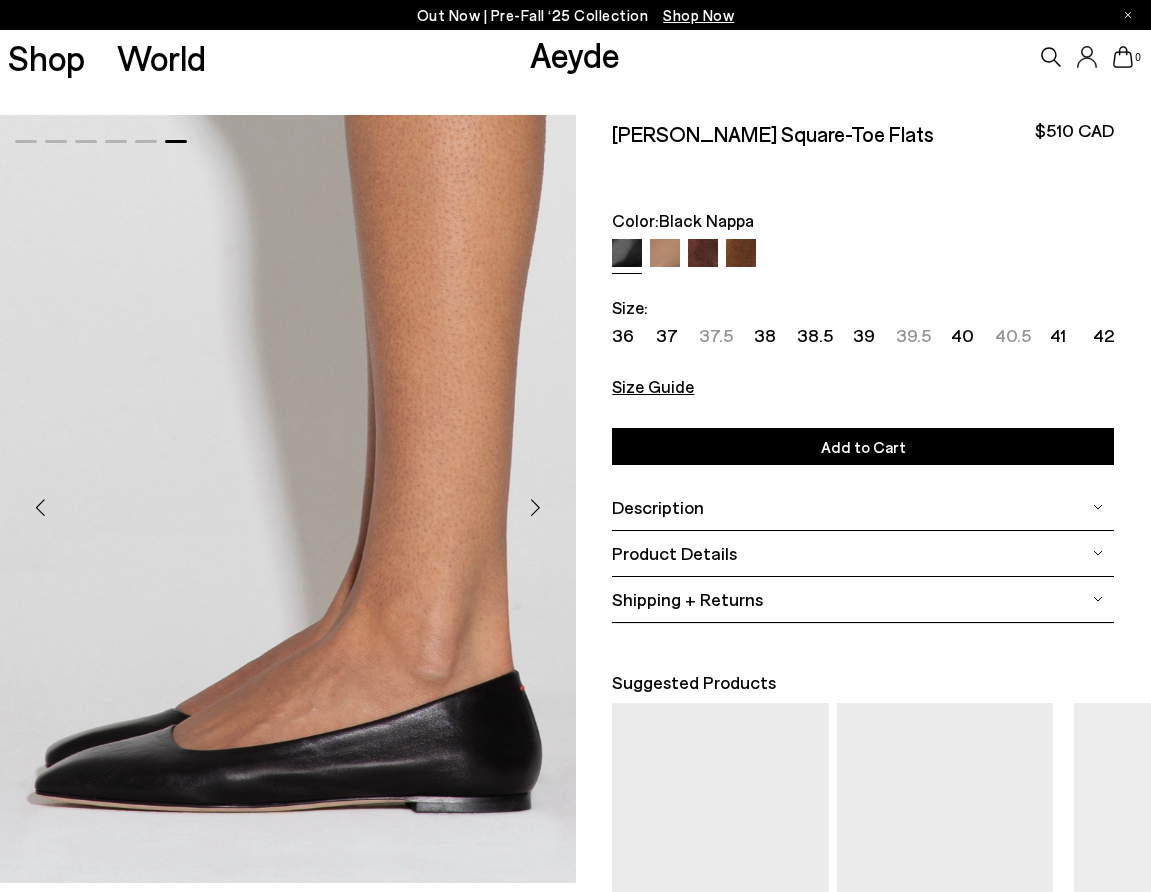 click at bounding box center (536, 507) 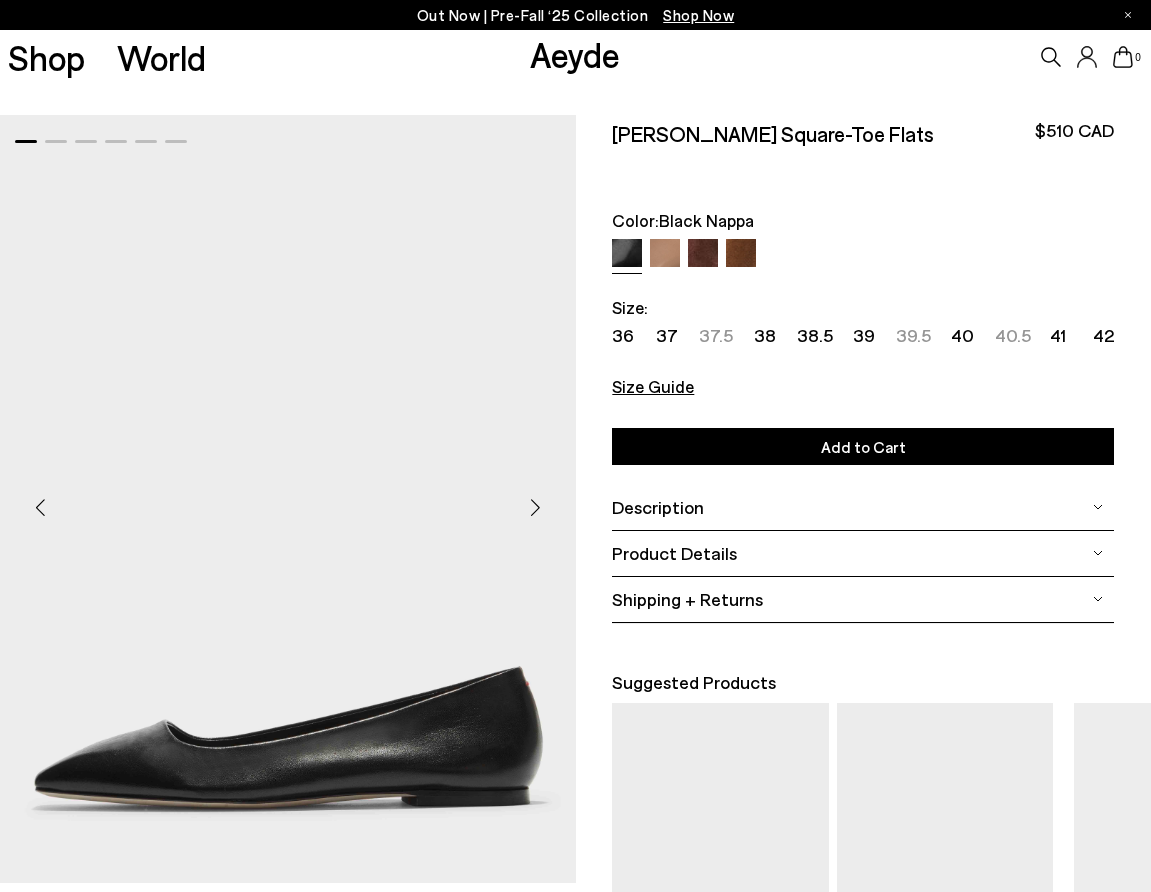 click at bounding box center (536, 507) 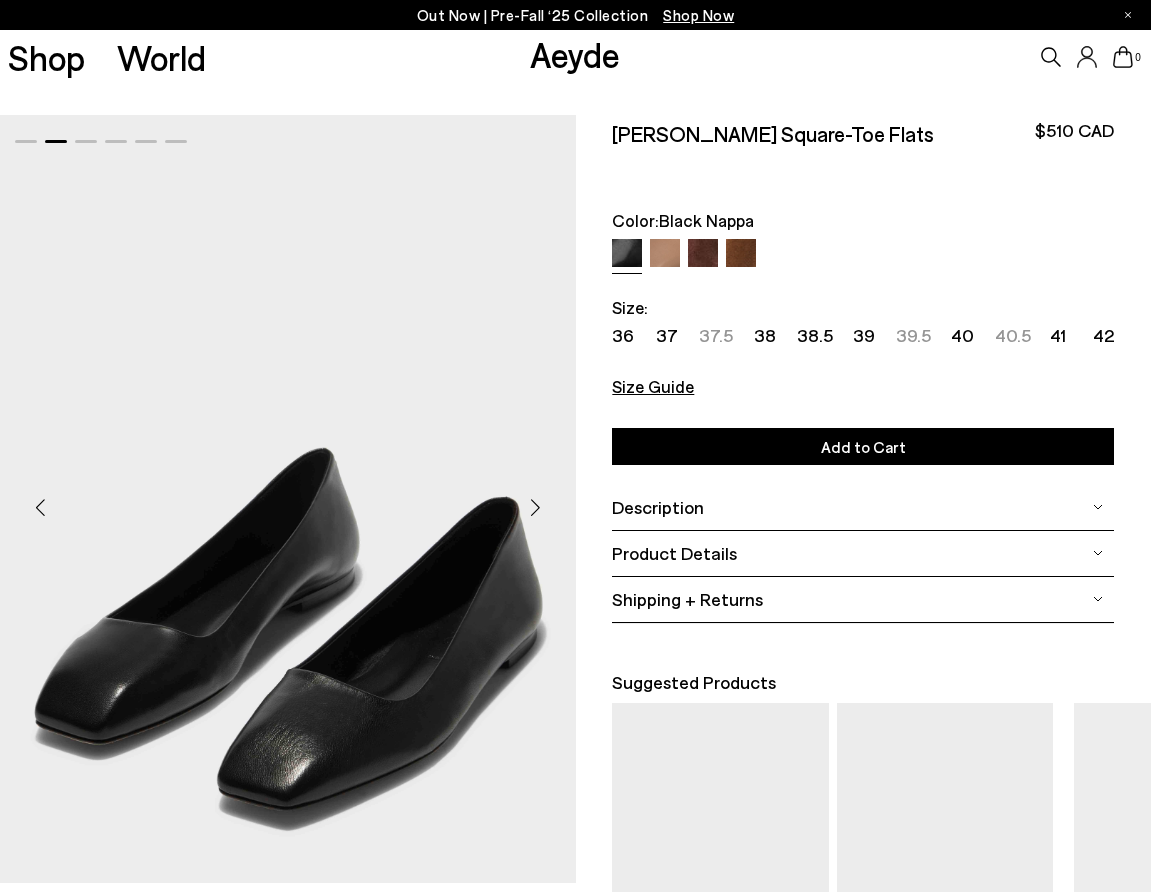 click at bounding box center (536, 507) 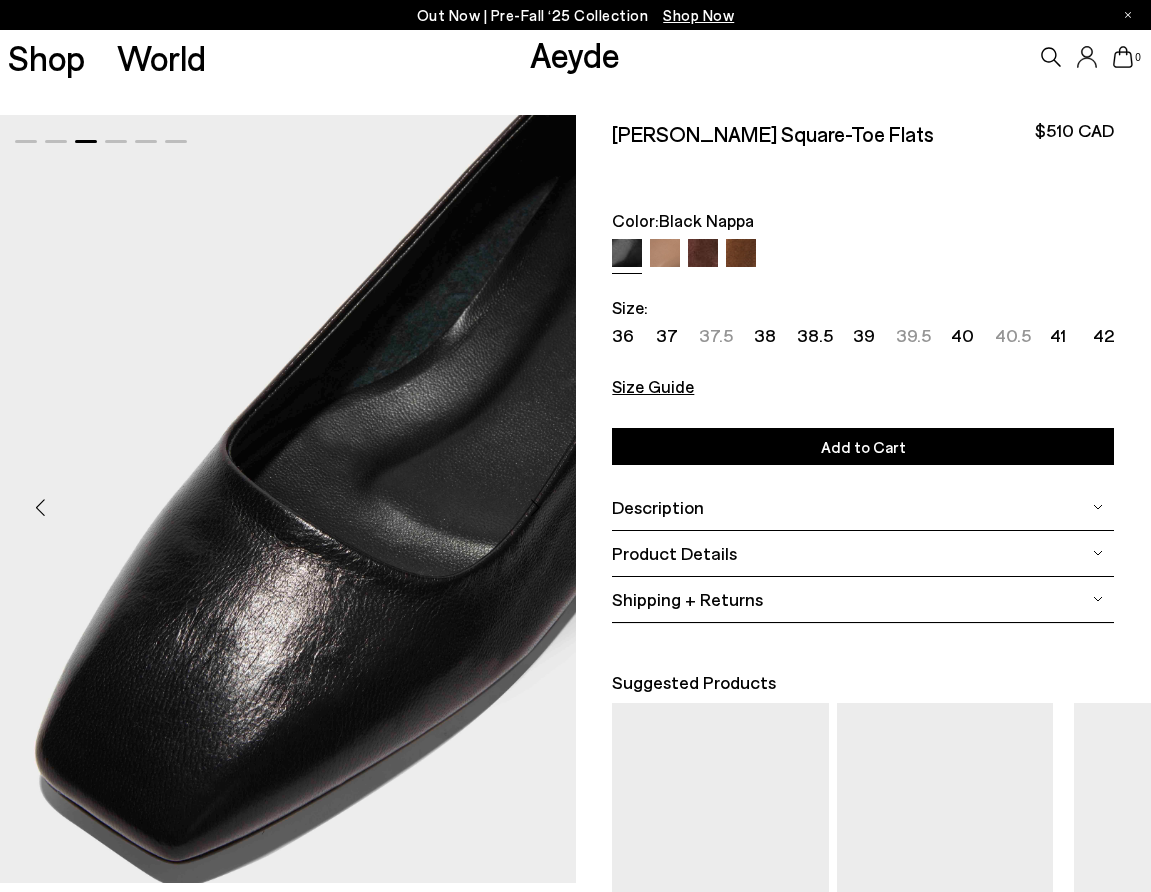 click at bounding box center (536, 507) 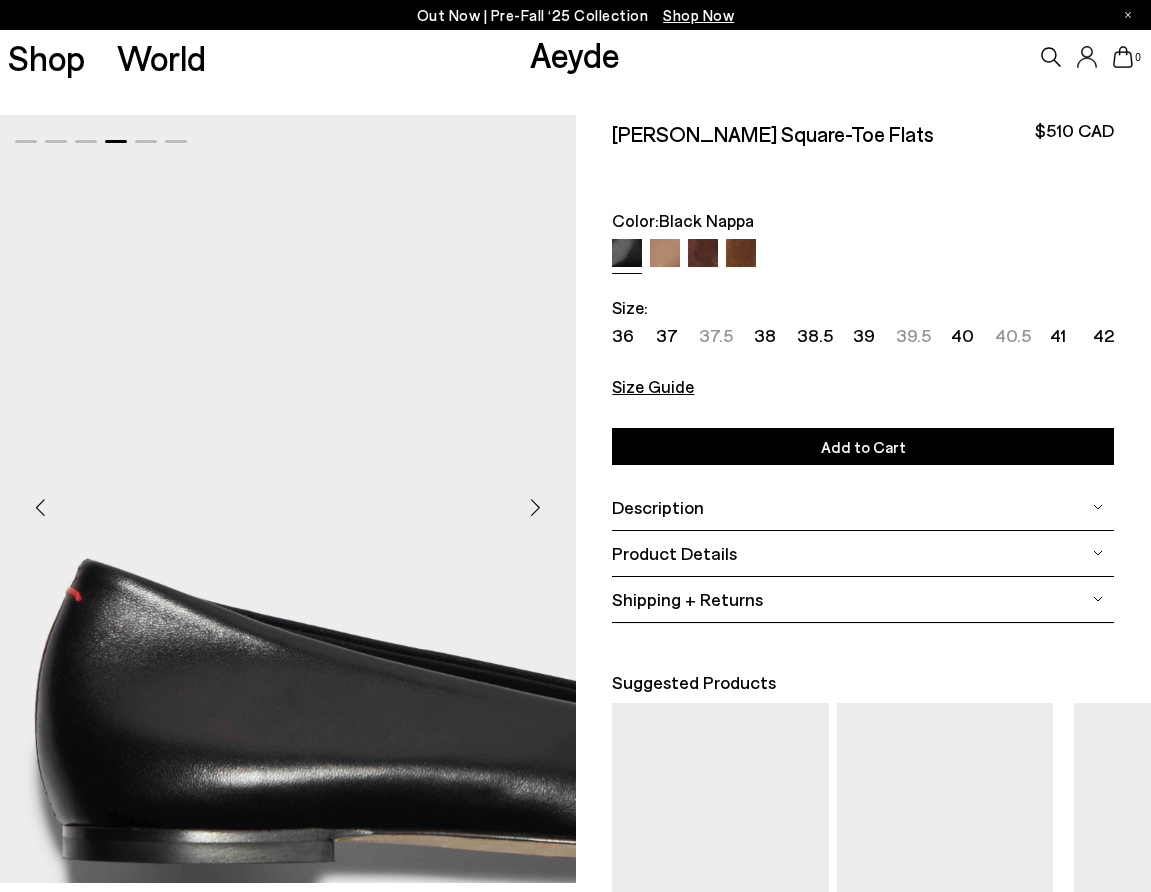 click at bounding box center [536, 507] 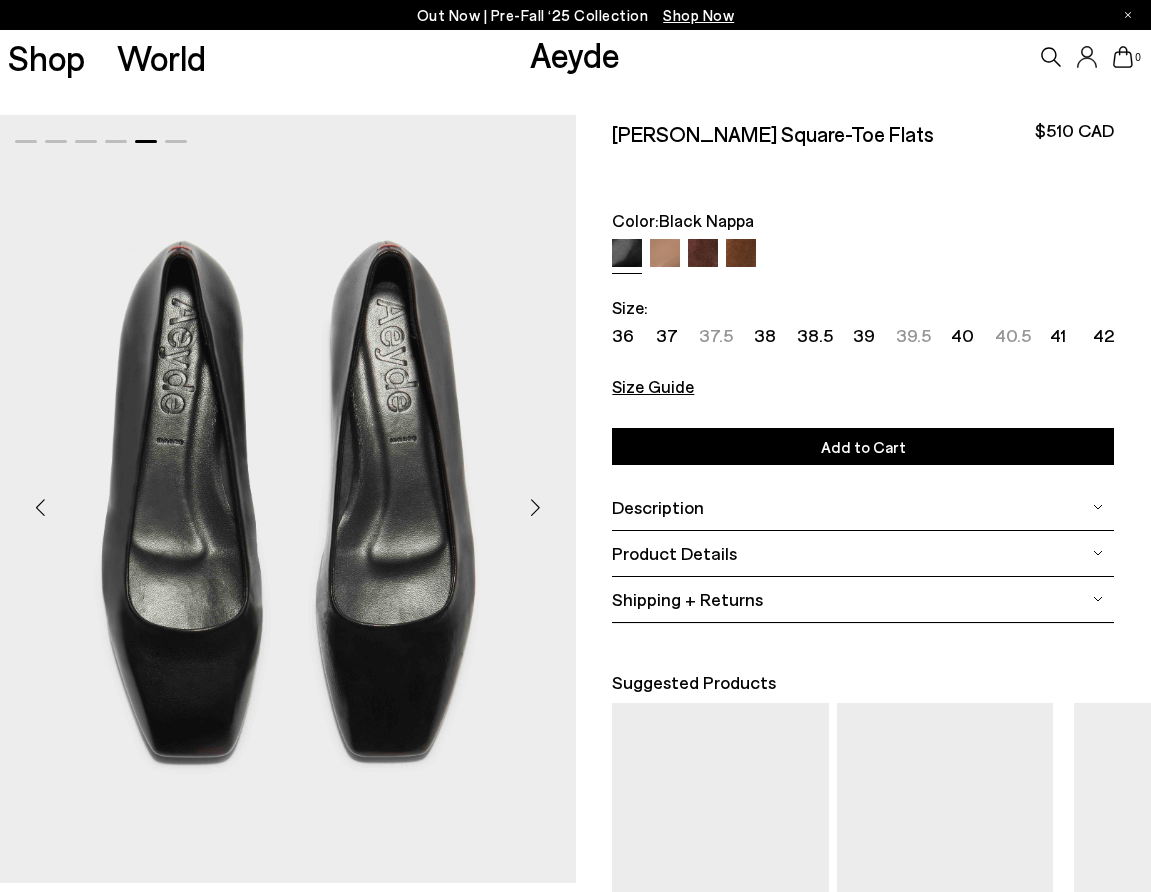 click at bounding box center (536, 507) 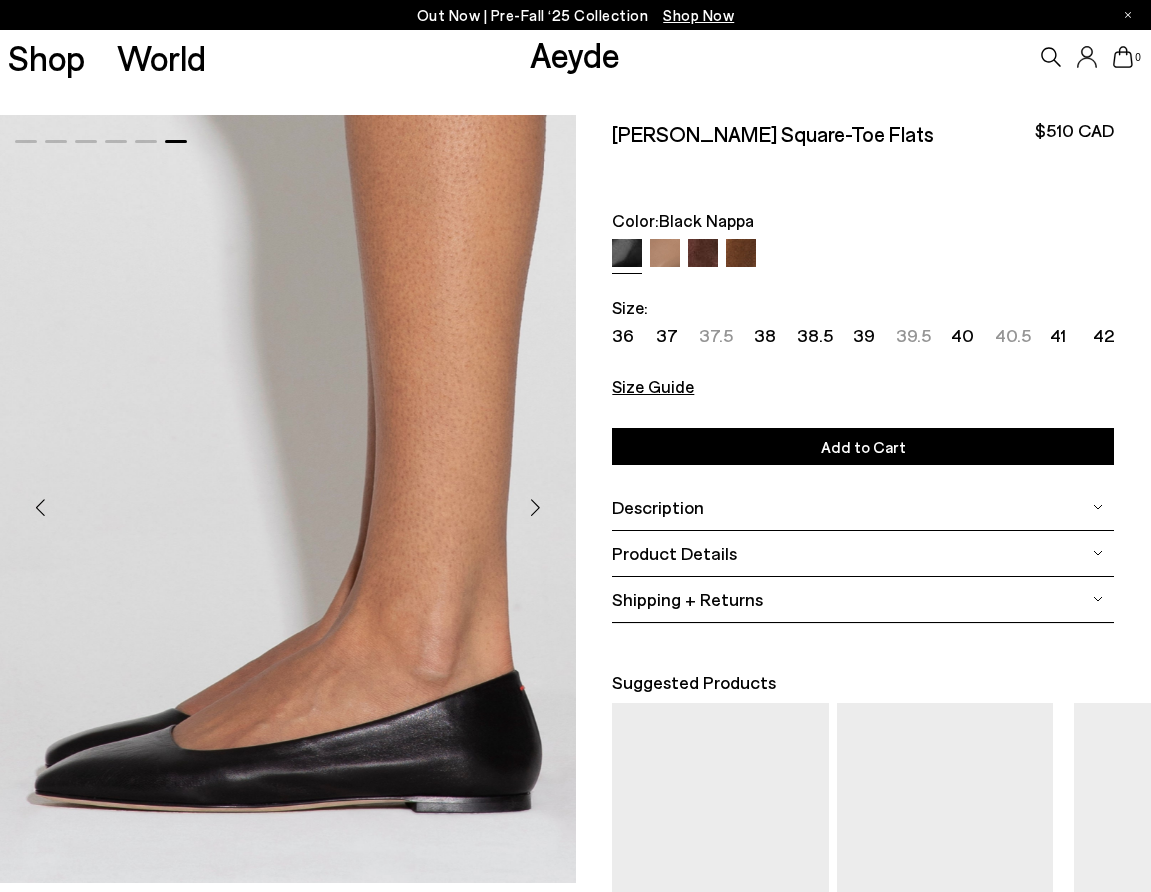 click at bounding box center [536, 507] 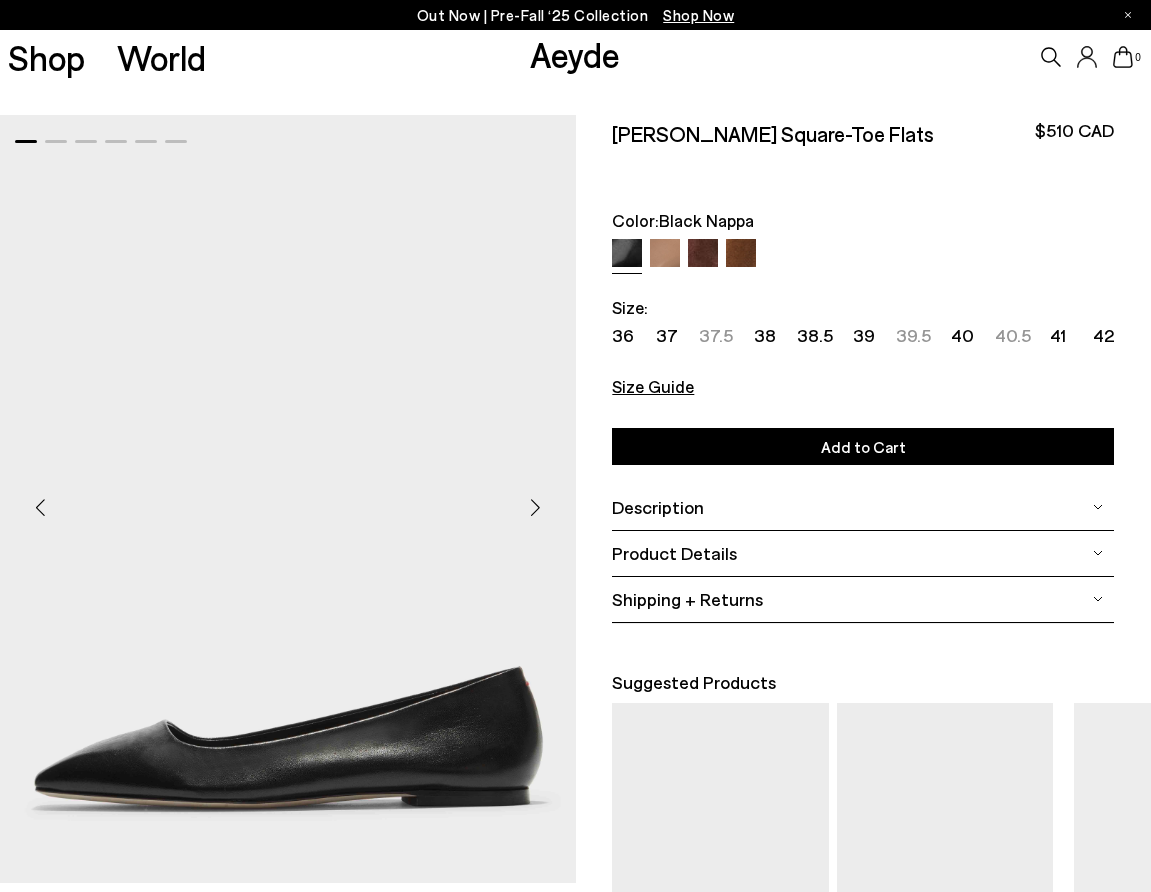 click at bounding box center [536, 507] 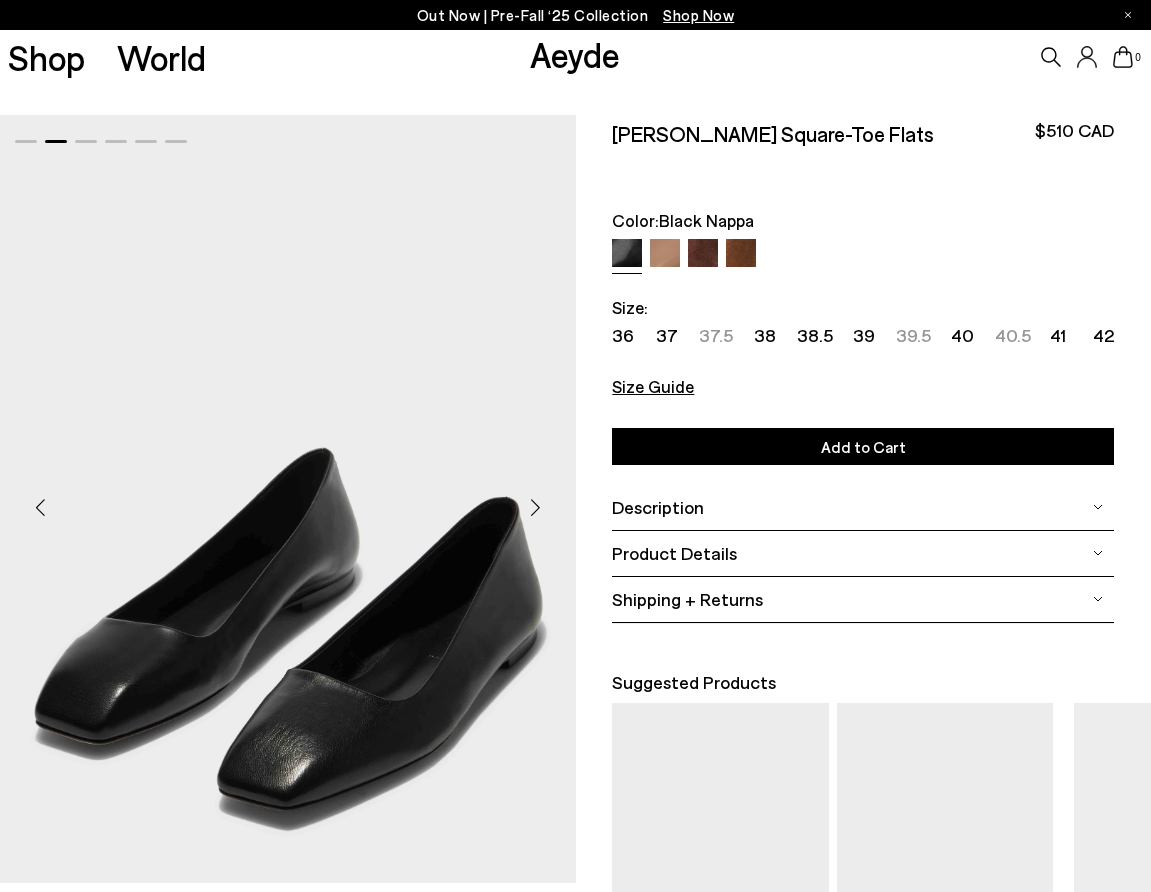 click at bounding box center [665, 254] 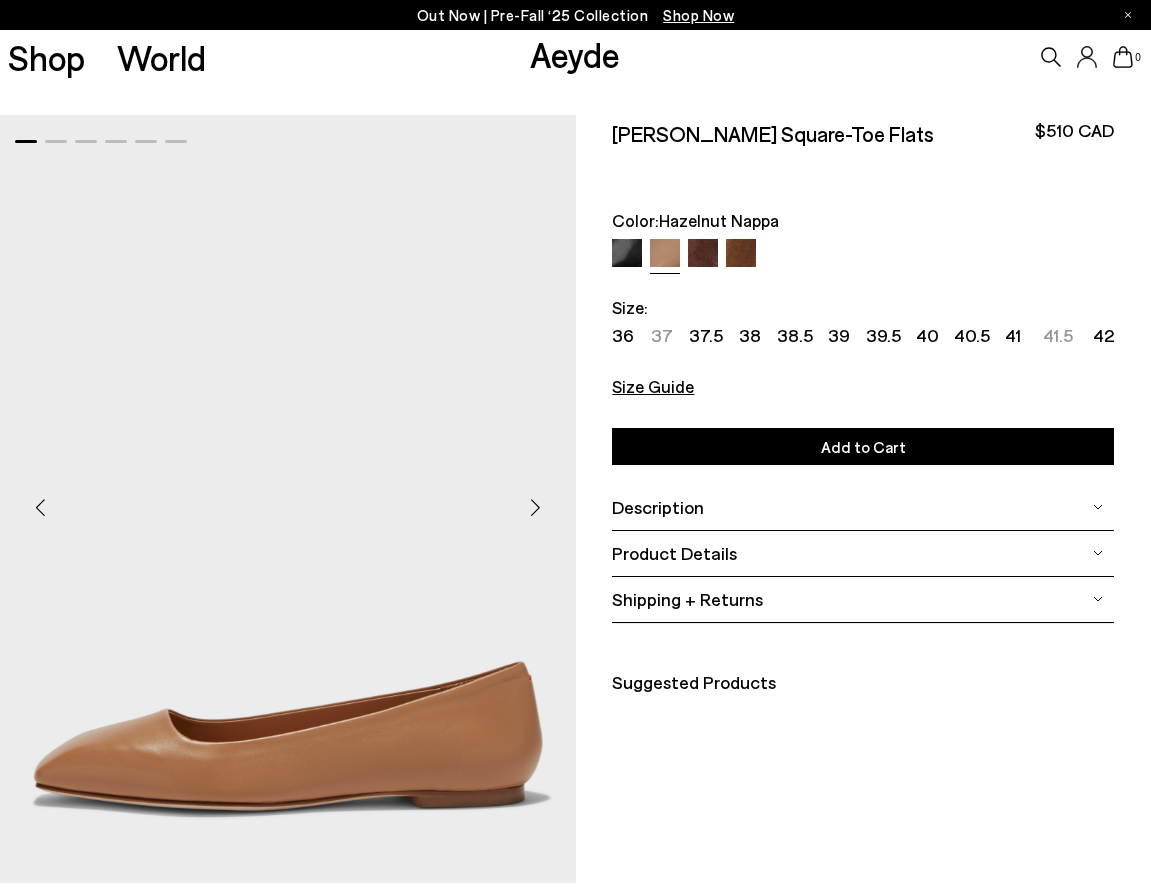 scroll, scrollTop: 0, scrollLeft: 0, axis: both 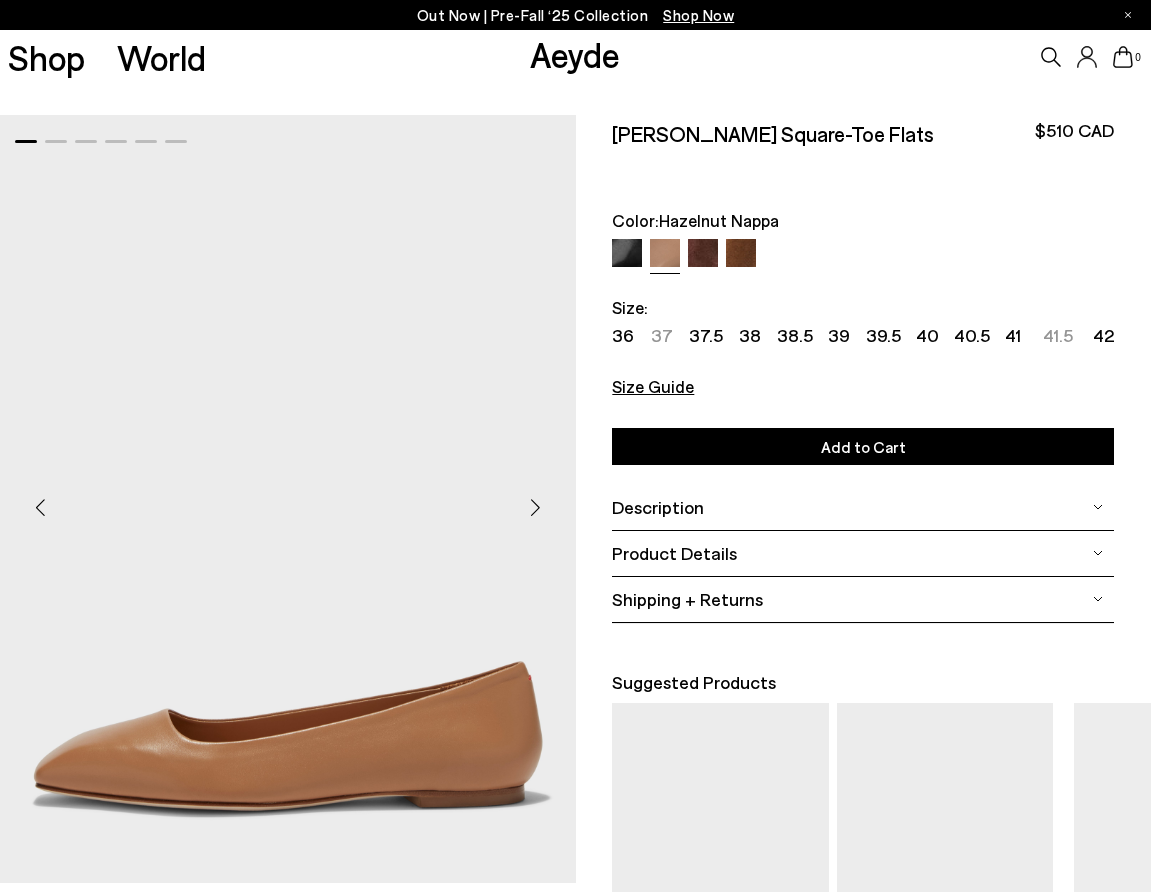 click at bounding box center (536, 507) 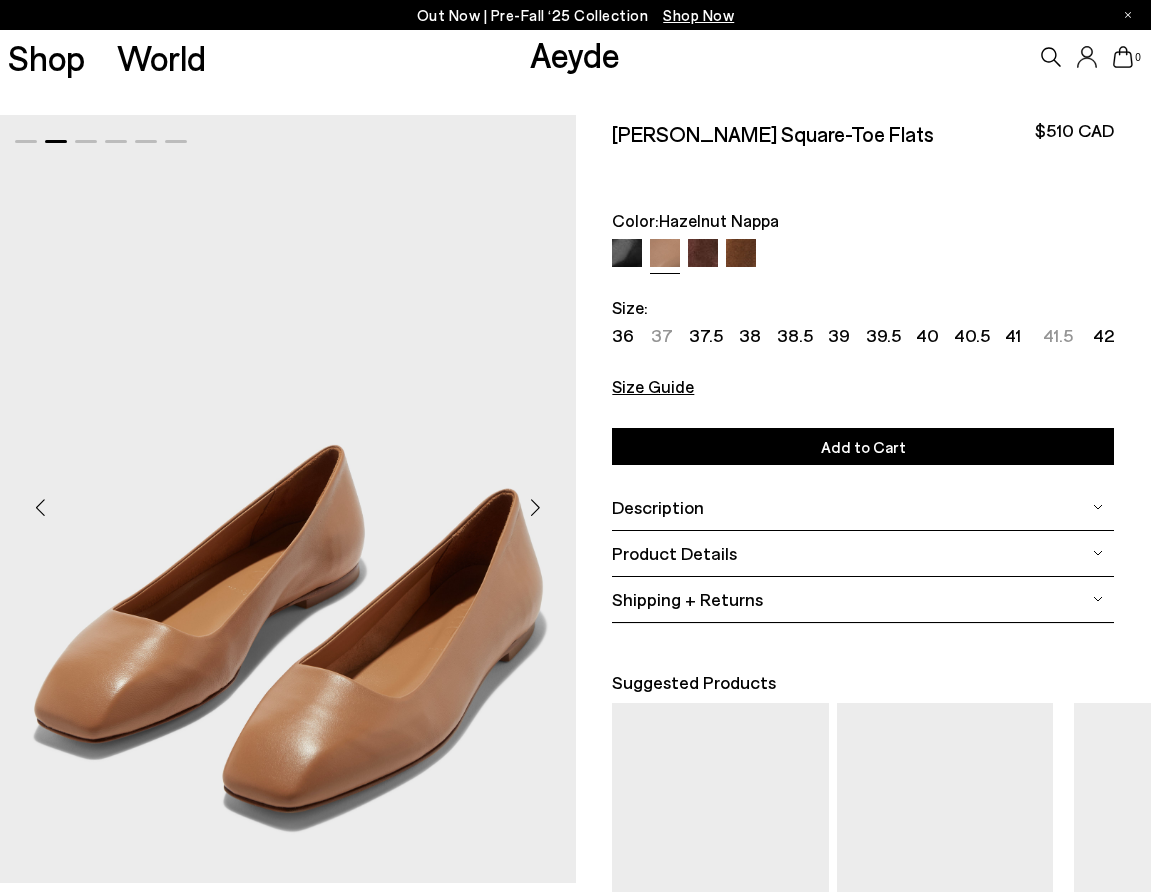 click at bounding box center [536, 507] 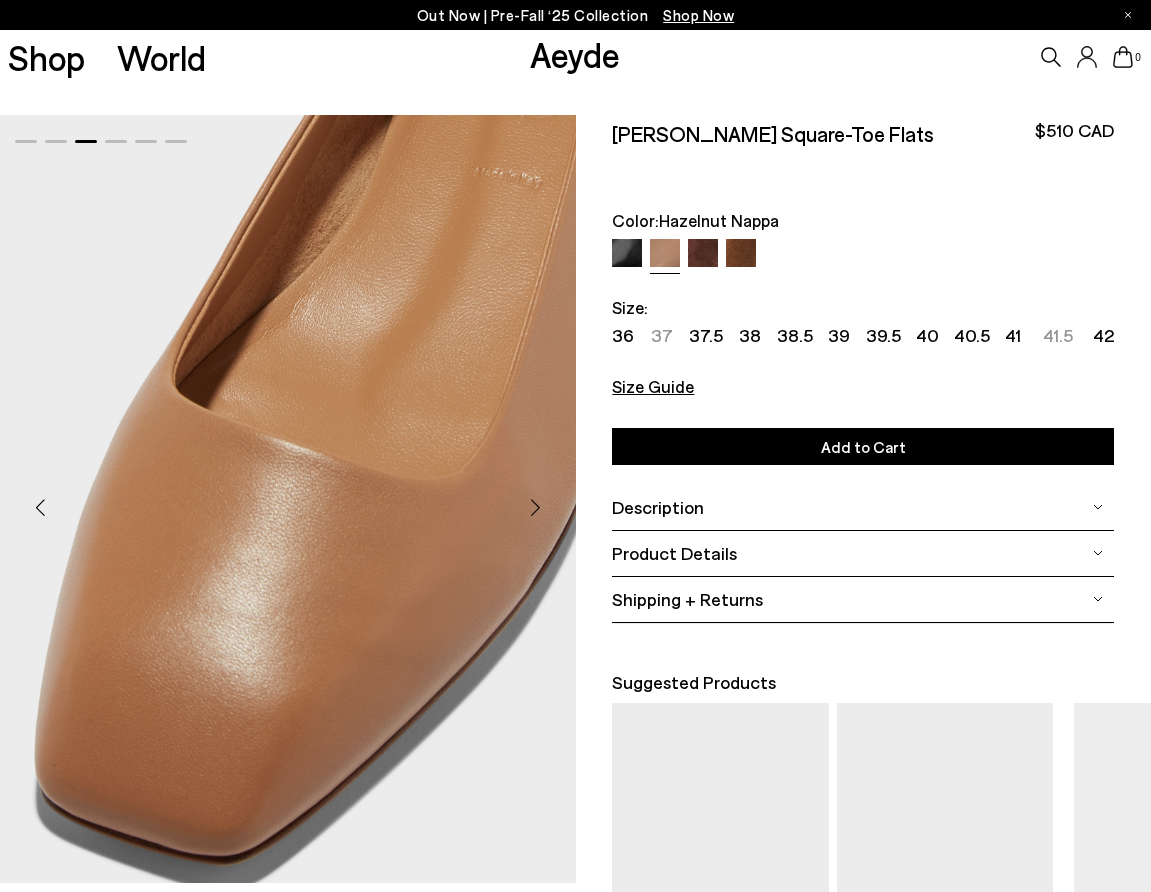 click at bounding box center [536, 507] 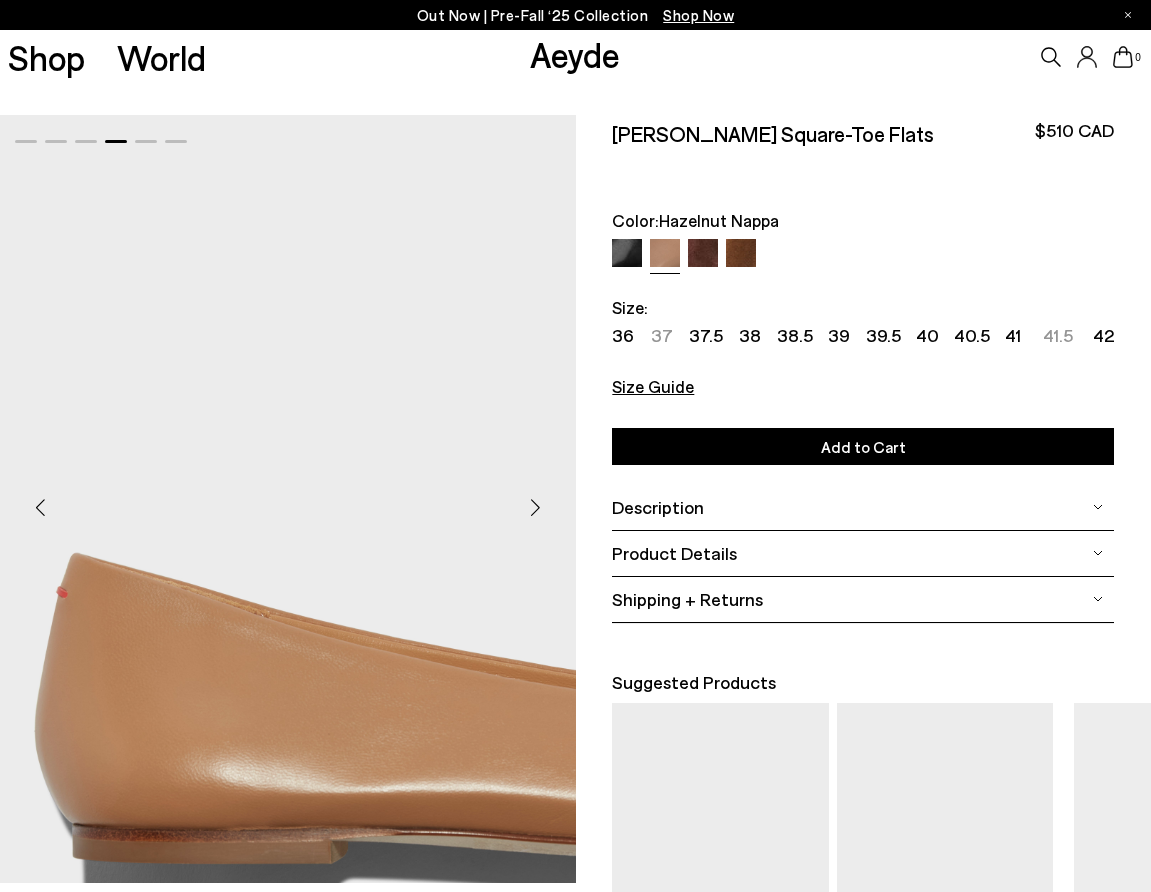 click at bounding box center (536, 507) 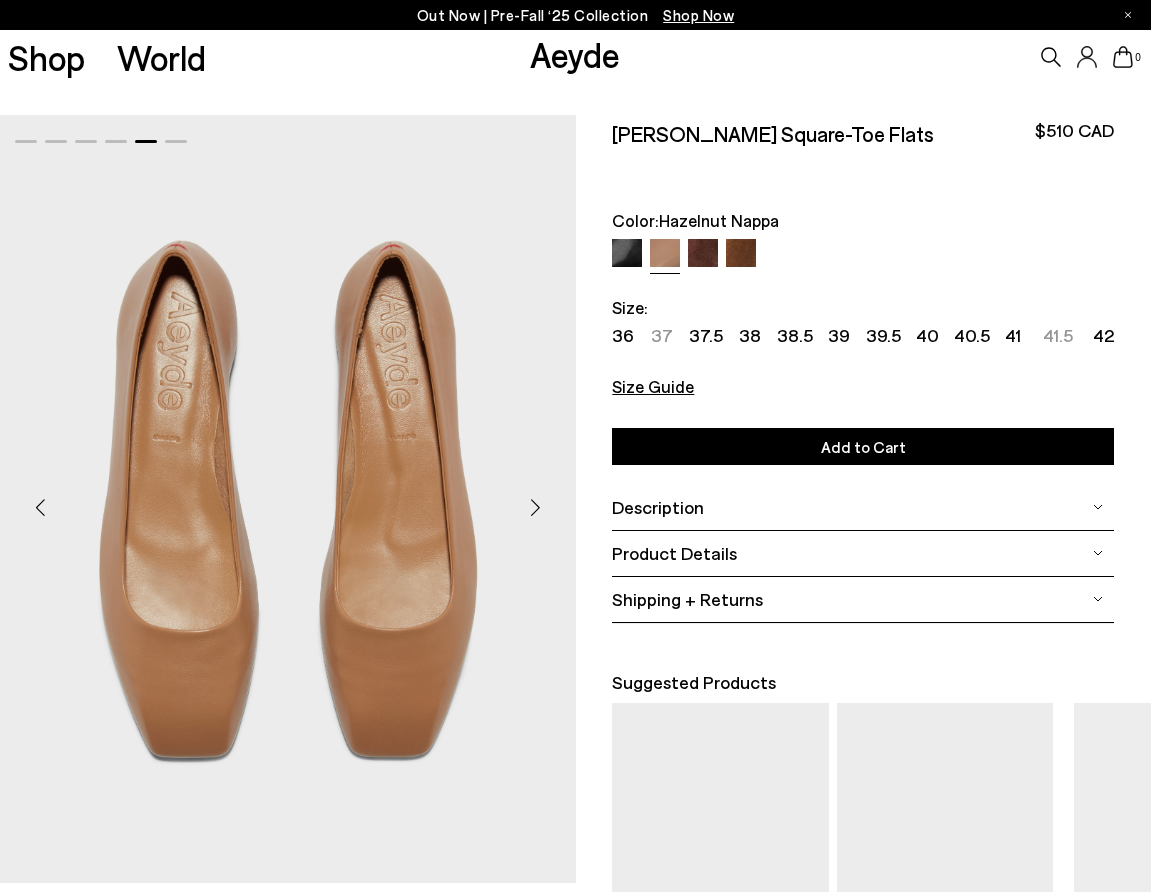click at bounding box center [536, 507] 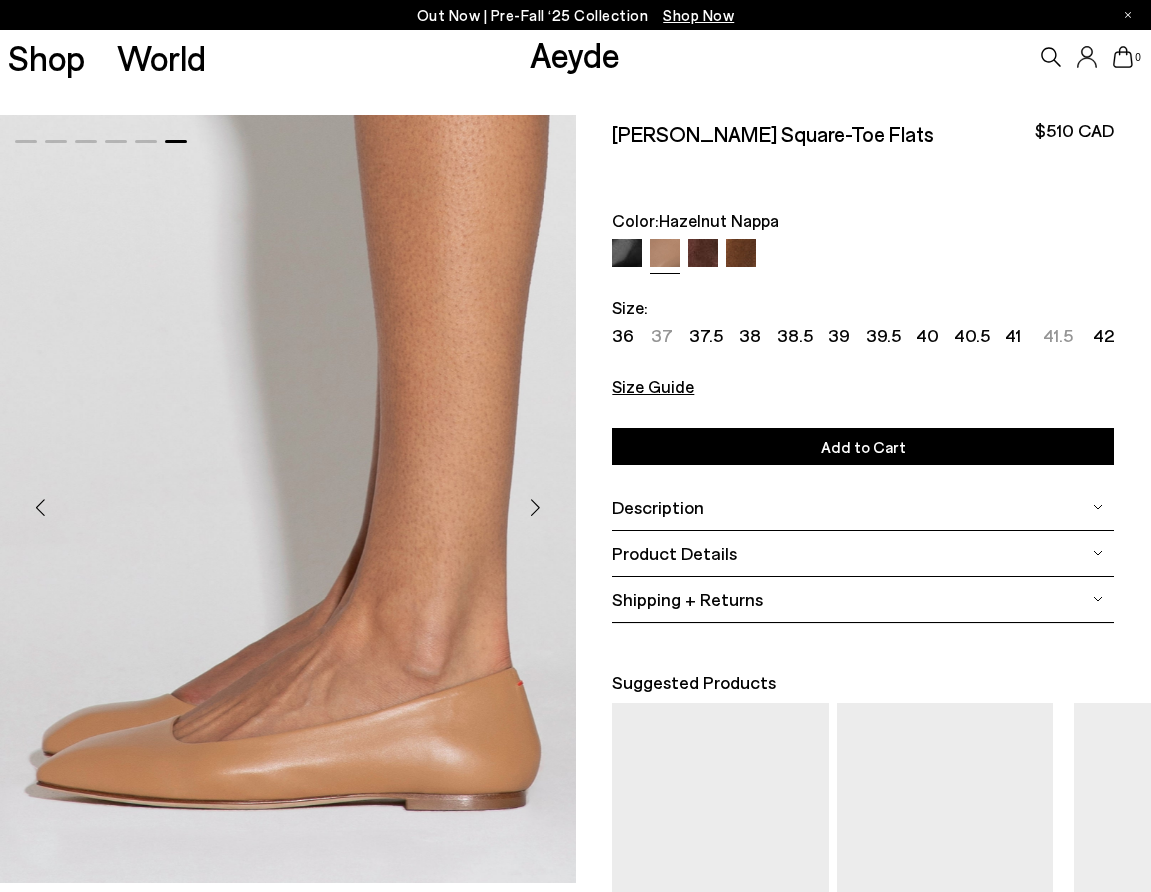 click at bounding box center [741, 254] 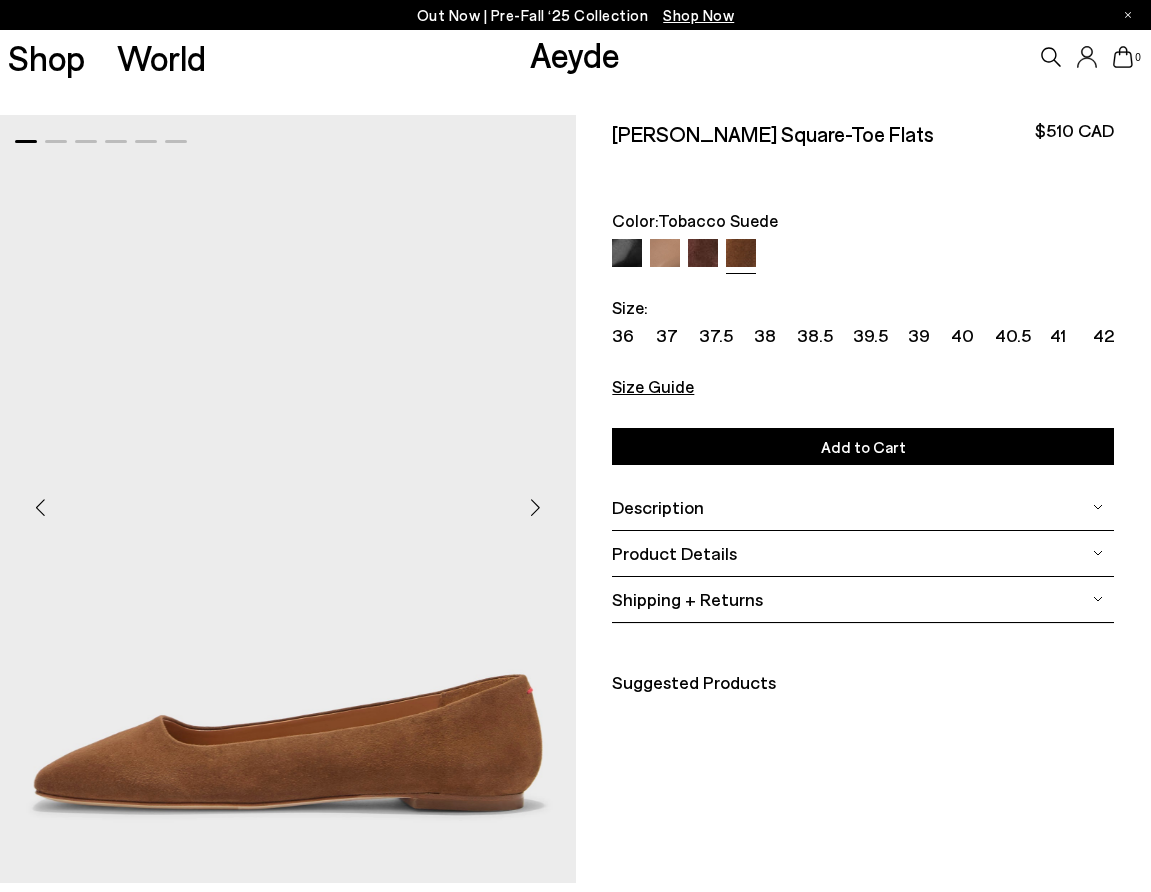 scroll, scrollTop: 0, scrollLeft: 0, axis: both 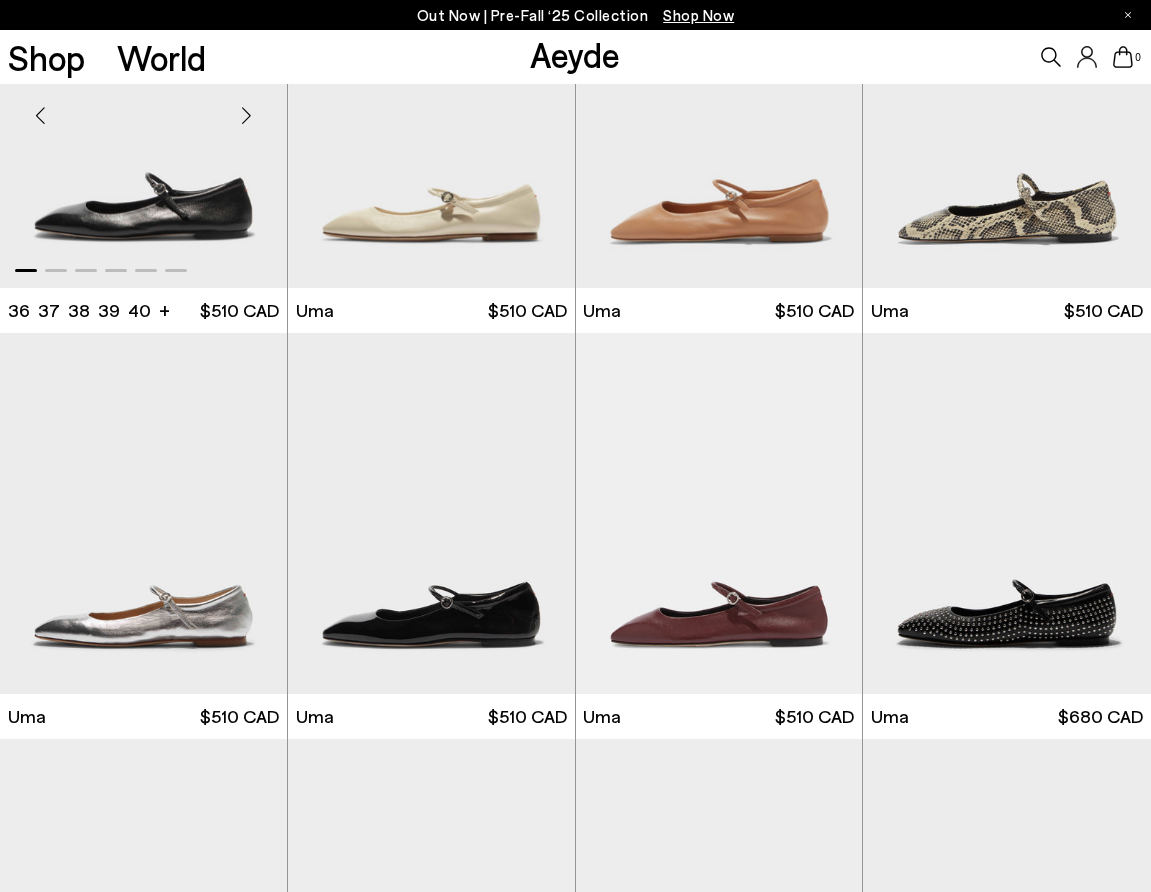 click at bounding box center [143, 107] 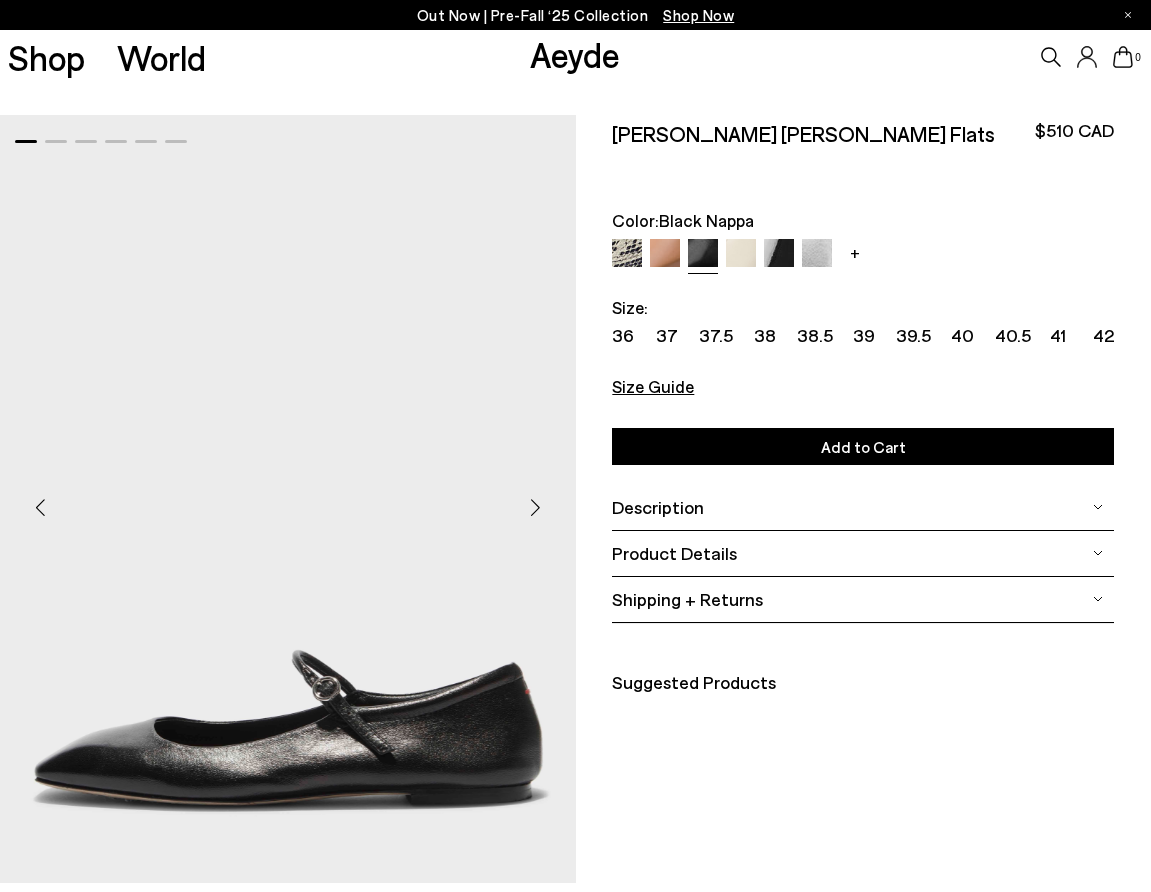 scroll, scrollTop: 0, scrollLeft: 0, axis: both 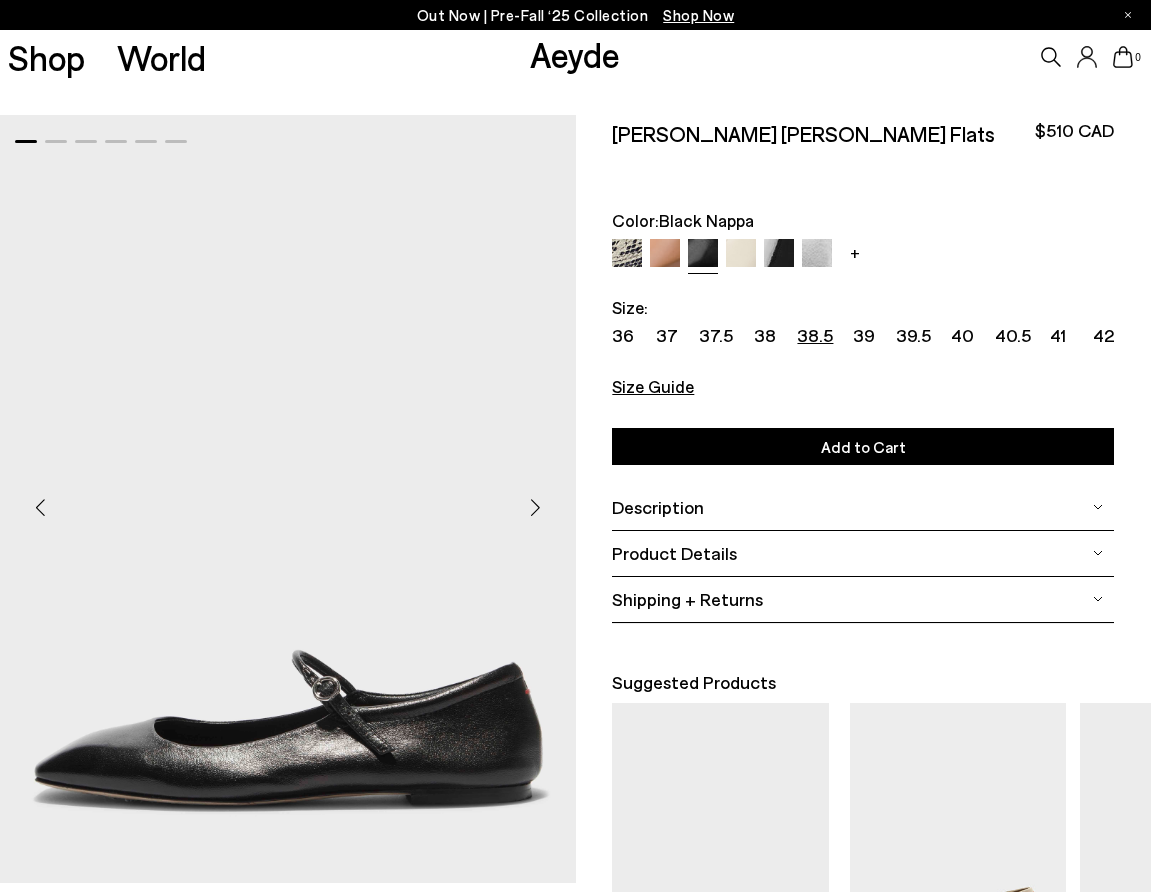 click on "38.5" at bounding box center [815, 335] 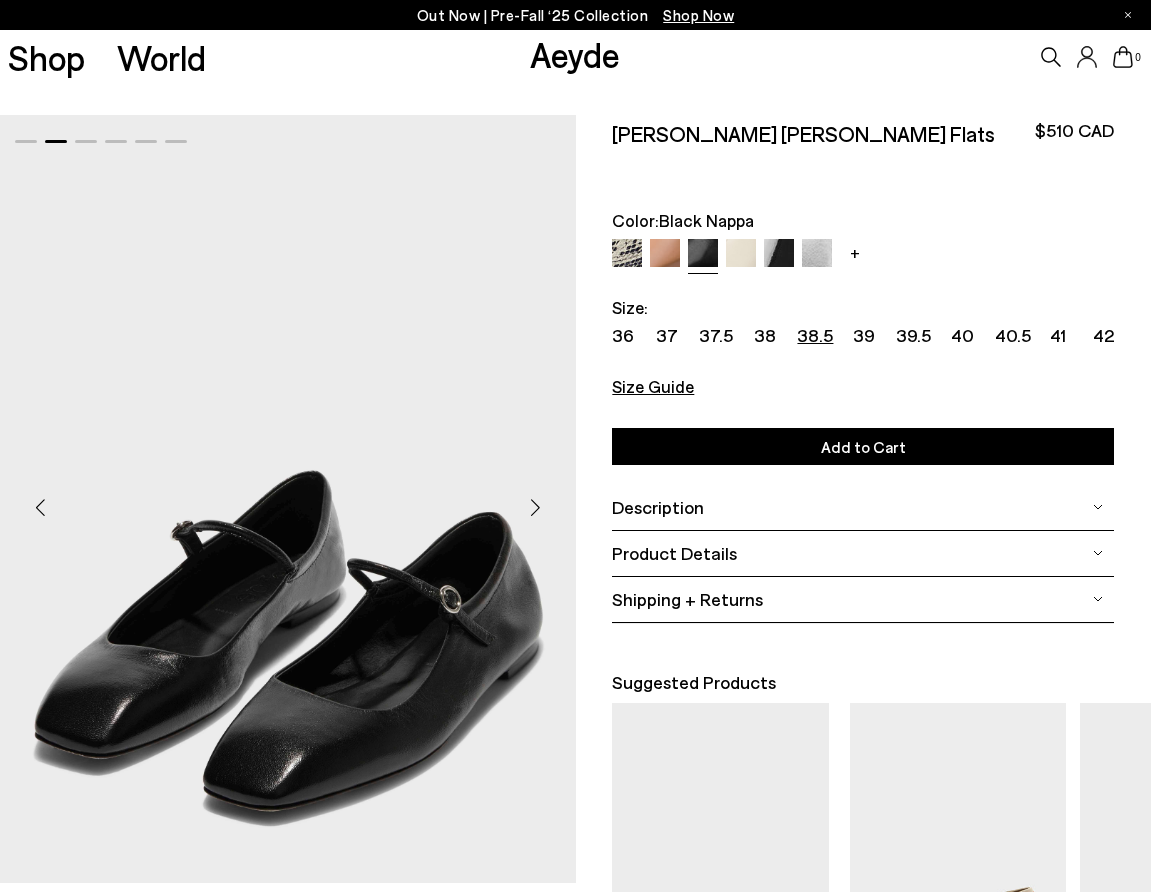 click at bounding box center [536, 507] 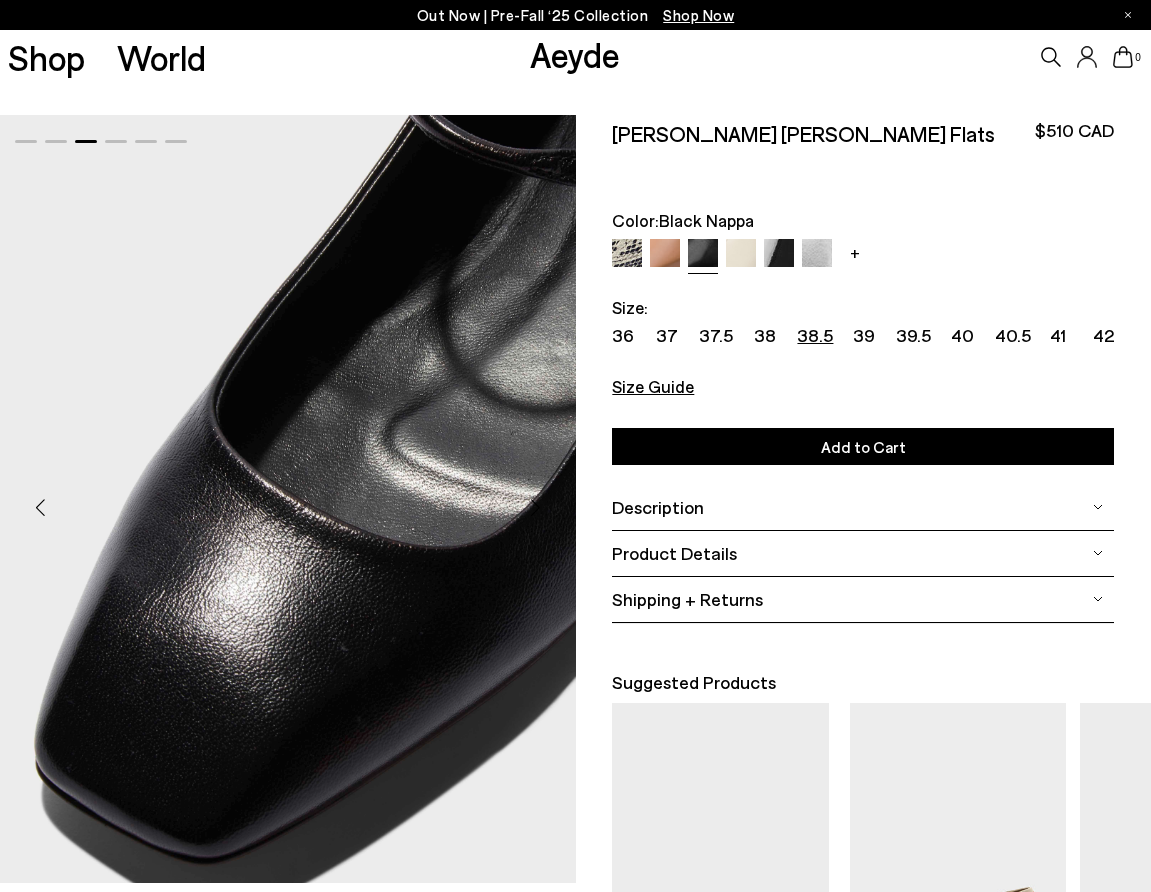 click at bounding box center (536, 507) 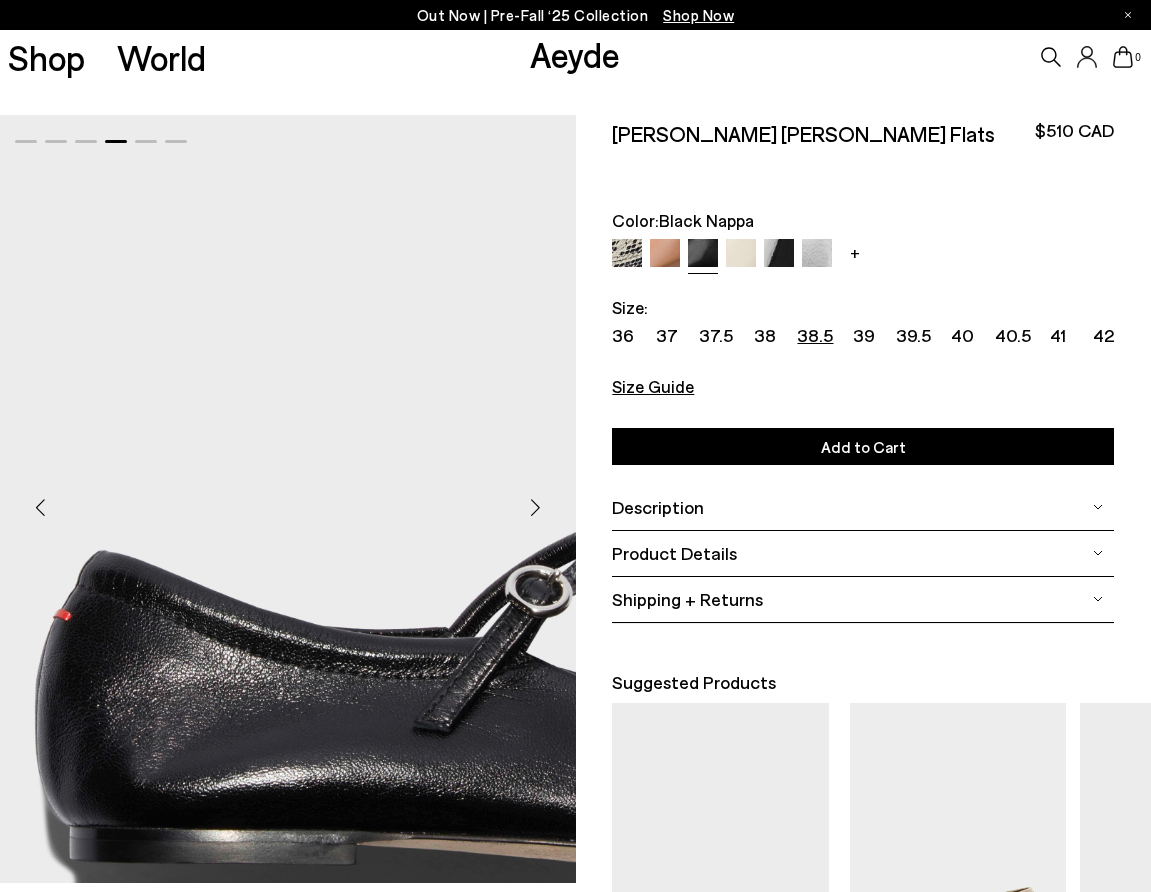 click at bounding box center (536, 507) 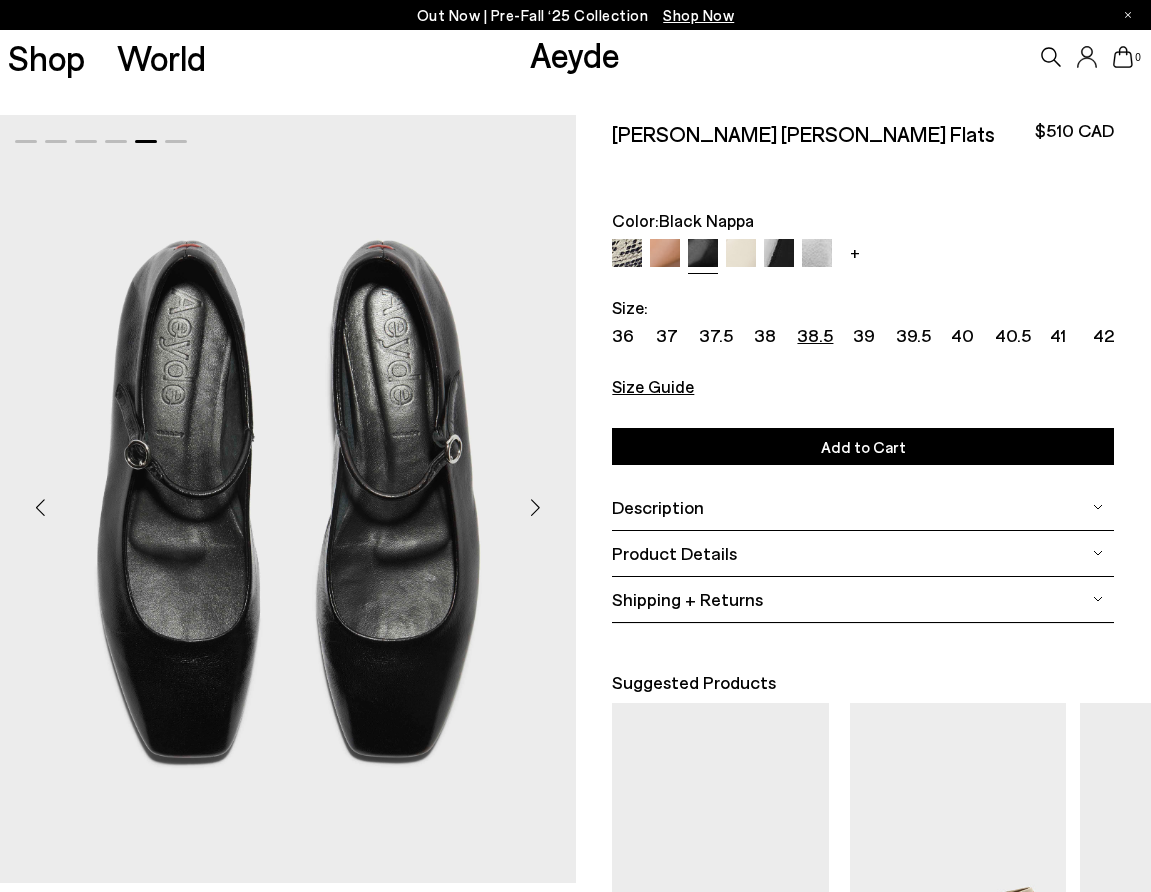 click at bounding box center (536, 507) 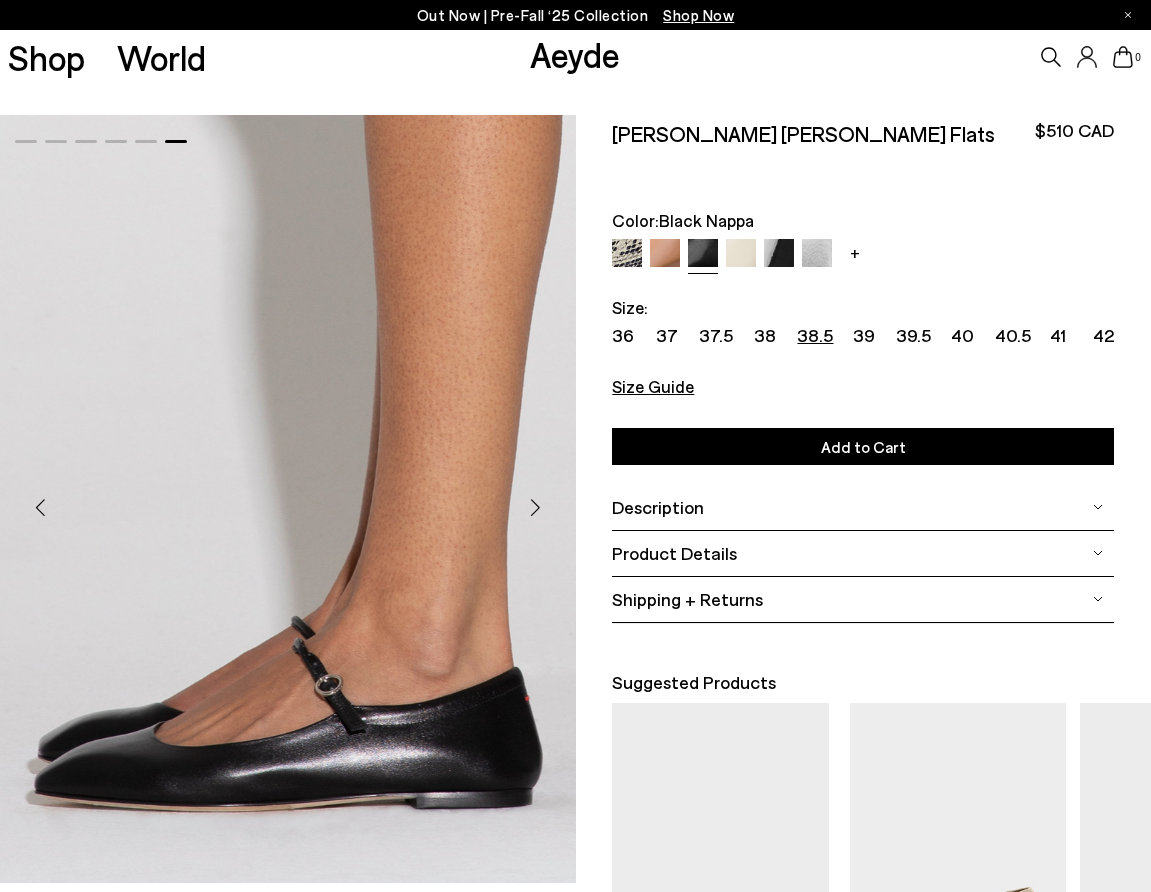 click at bounding box center (536, 507) 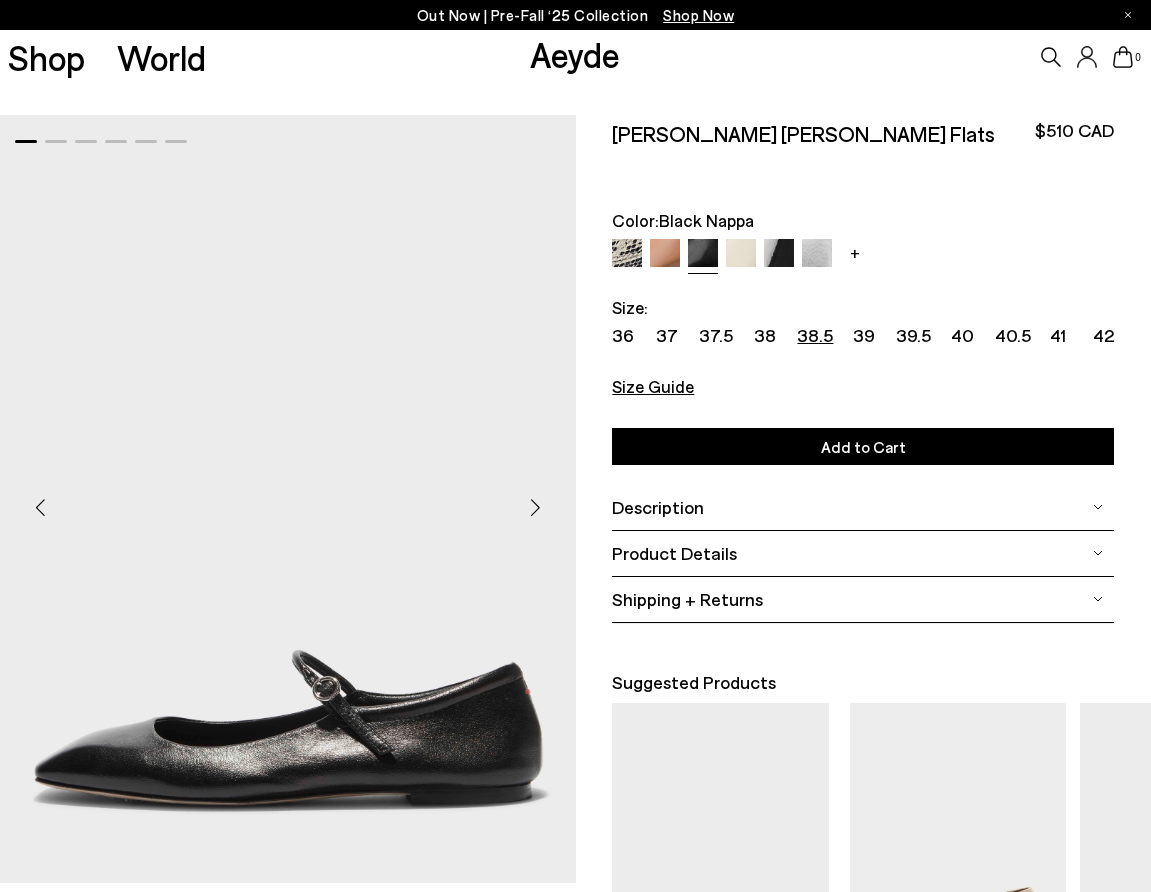 click at bounding box center (536, 507) 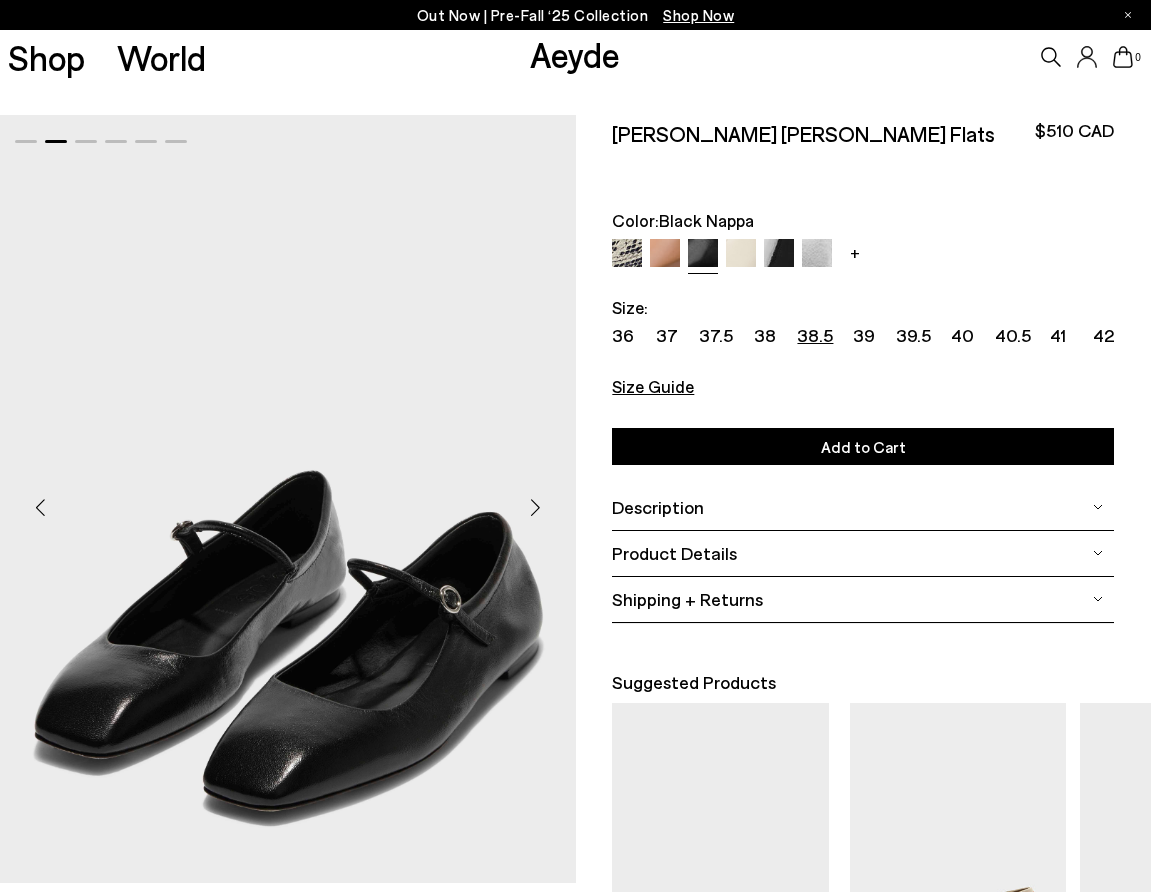 click on "Add to Cart" at bounding box center [863, 446] 